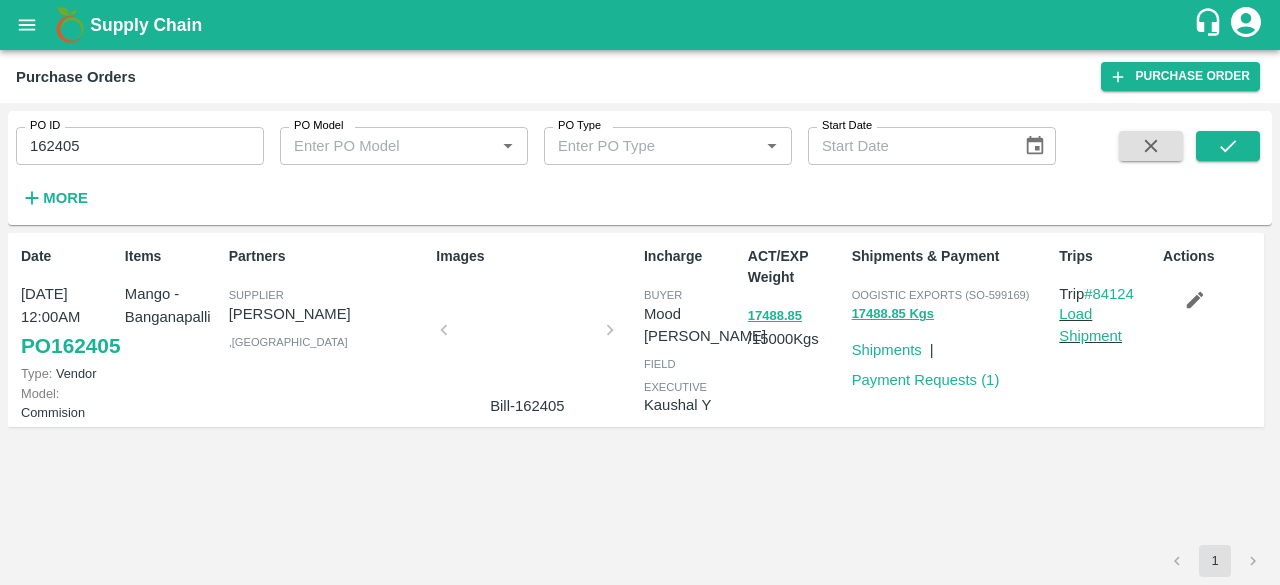 scroll, scrollTop: 0, scrollLeft: 0, axis: both 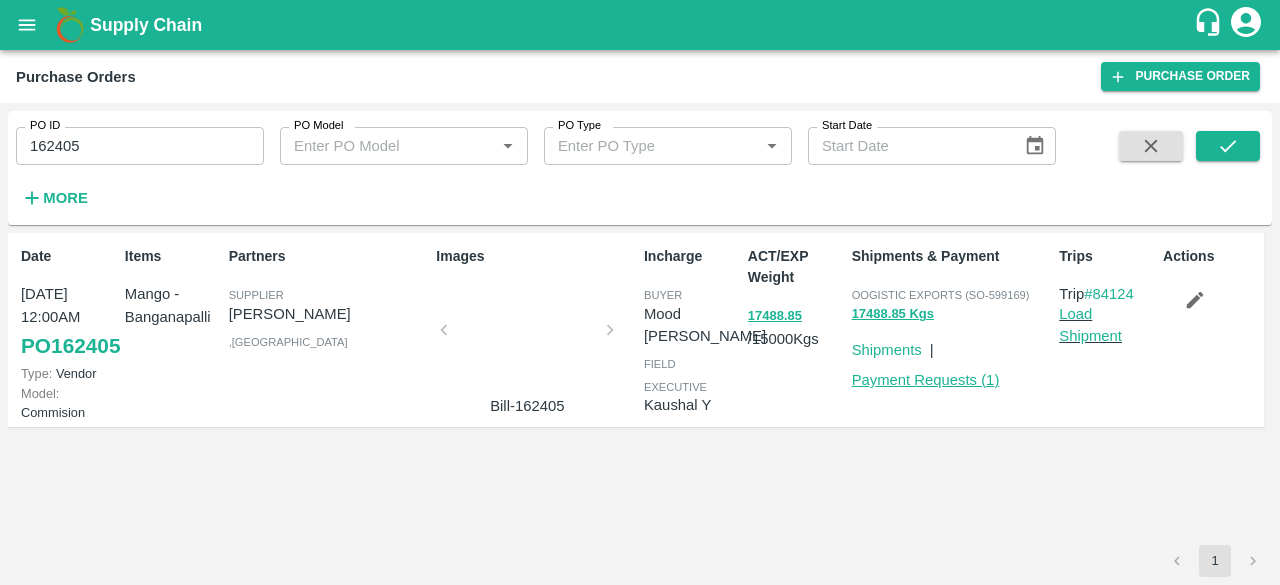 click on "Payment Requests ( 1 )" at bounding box center [926, 380] 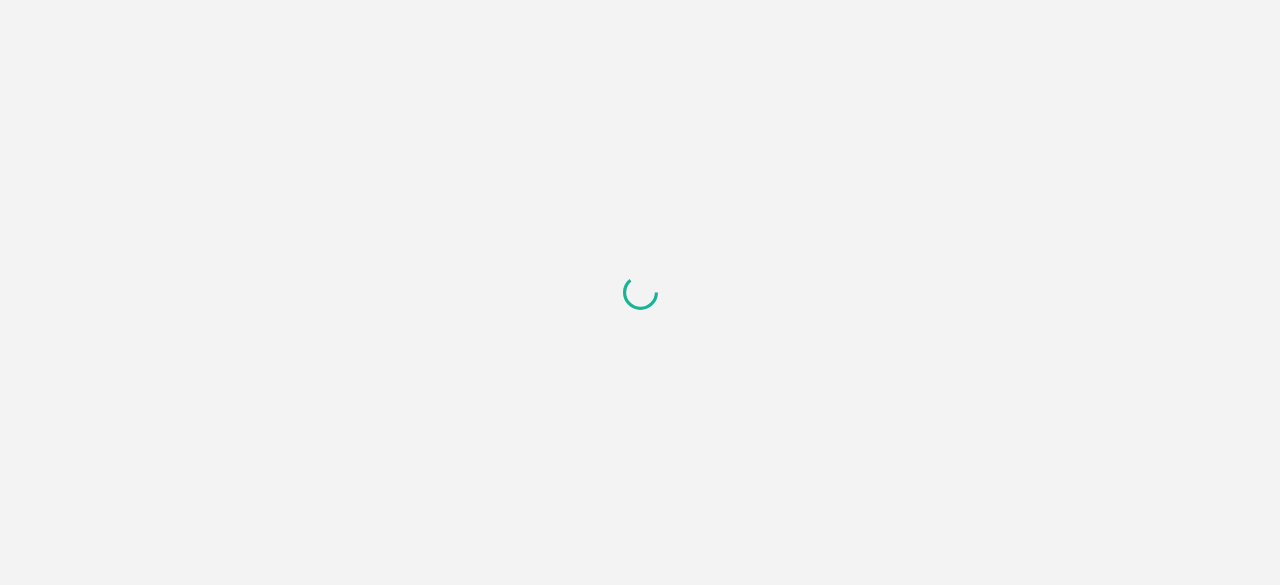scroll, scrollTop: 0, scrollLeft: 0, axis: both 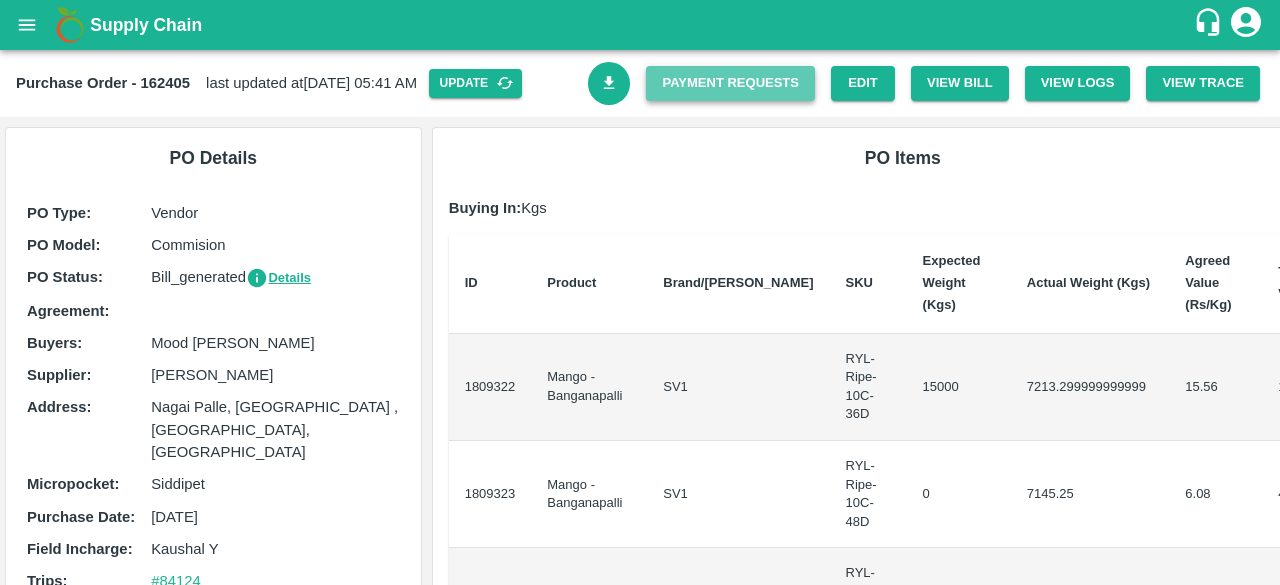 click on "Payment Requests" at bounding box center (730, 83) 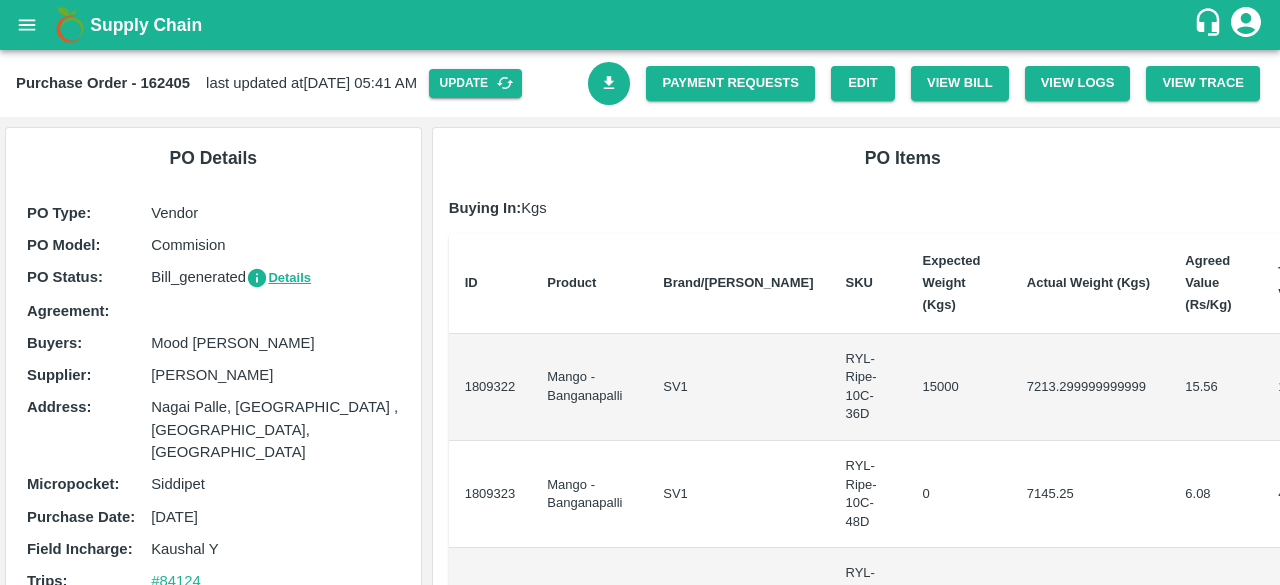 click 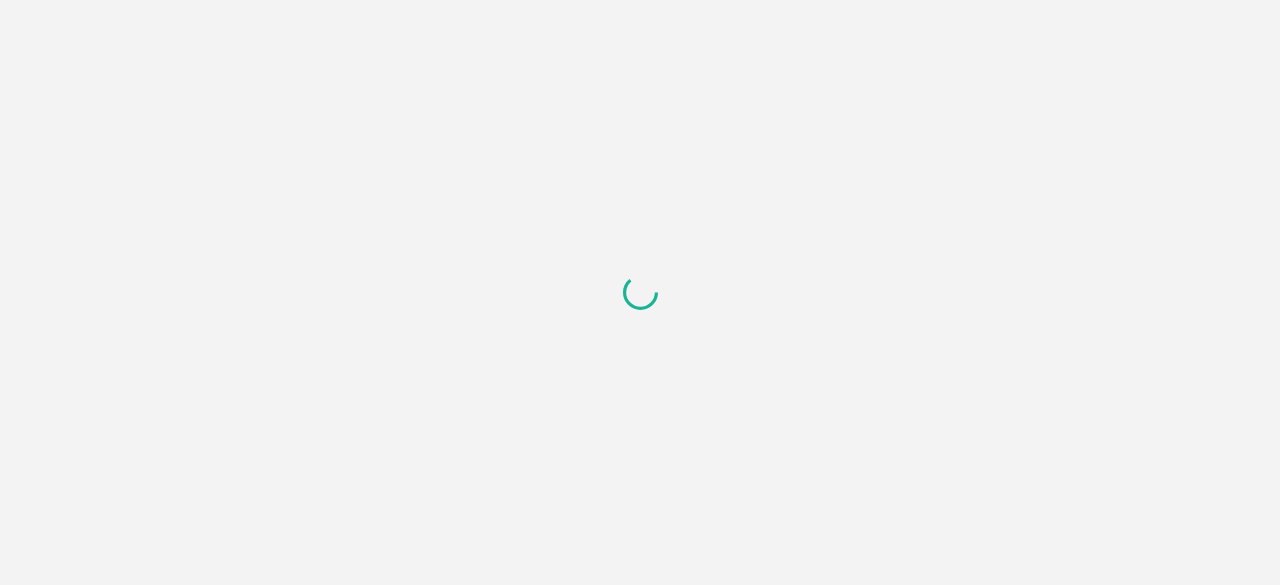 scroll, scrollTop: 0, scrollLeft: 0, axis: both 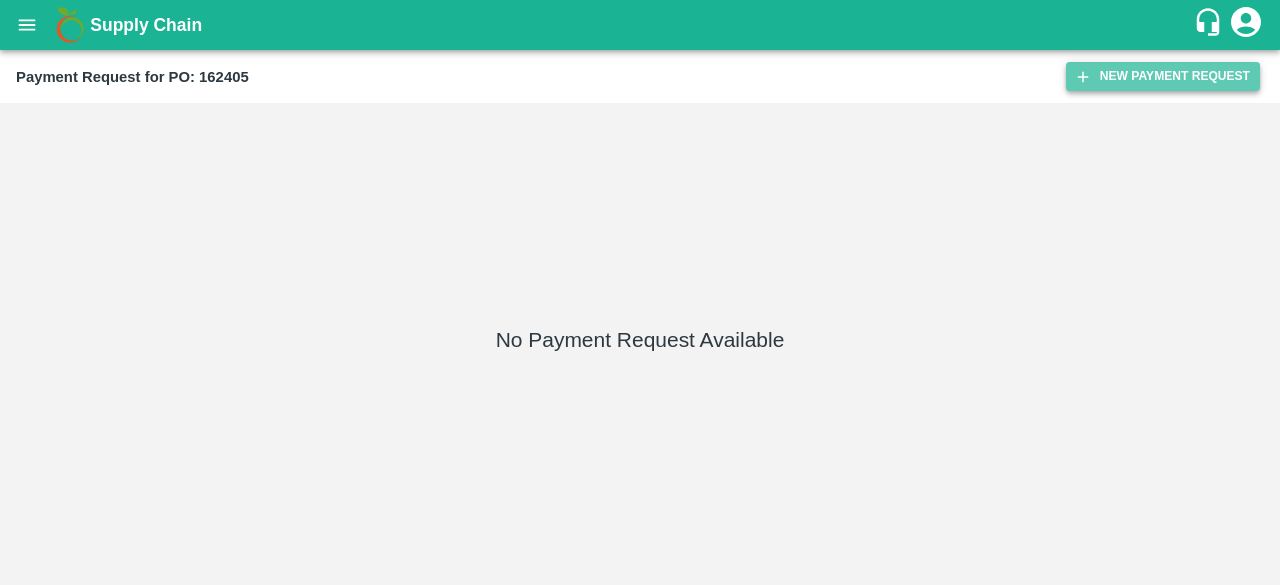 click on "New Payment Request" at bounding box center (1163, 76) 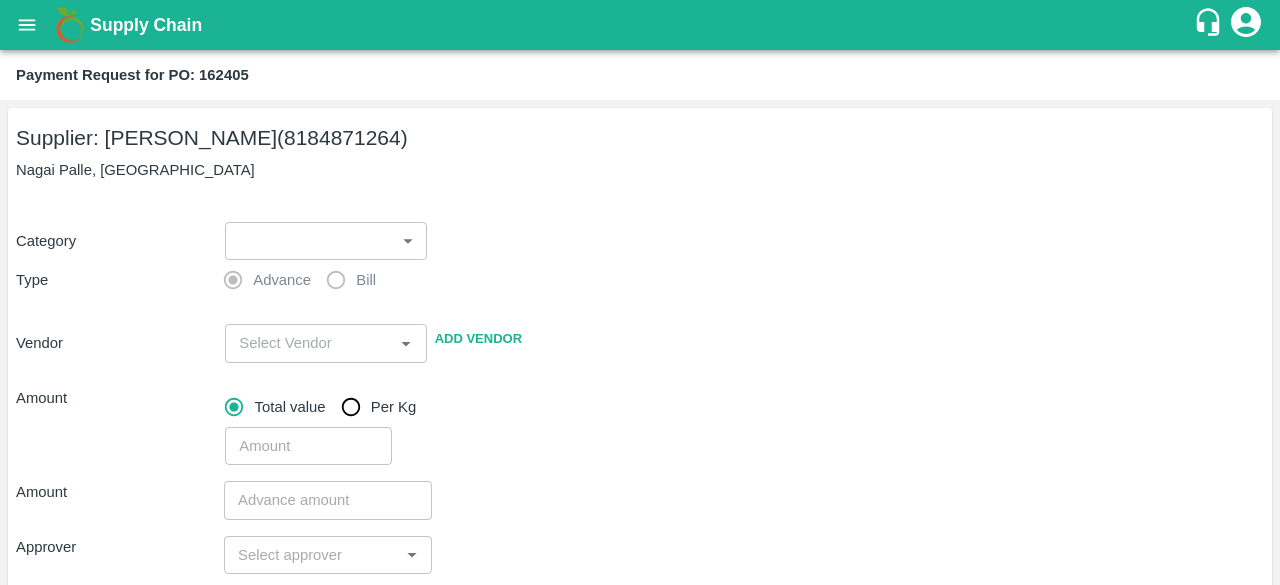 click on "Supply Chain Payment Request for PO: 162405 Supplier:    BANOTHU GANESH  (8184871264) Nagai Palle, Nalgonda  Category ​ ​ Type Advance Bill Vendor ​ Add Vendor Amount Total value Per Kg ​ Amount ​ Approver ​ Due Date ​  Priority  Low  High Comment x ​ Attach bill Cancel Save Bangalore DC Delhi Imported DC Delhi CPC (Coconut processing Centre) FruitX Solapur 2025 Srujan SM Logout" at bounding box center [640, 292] 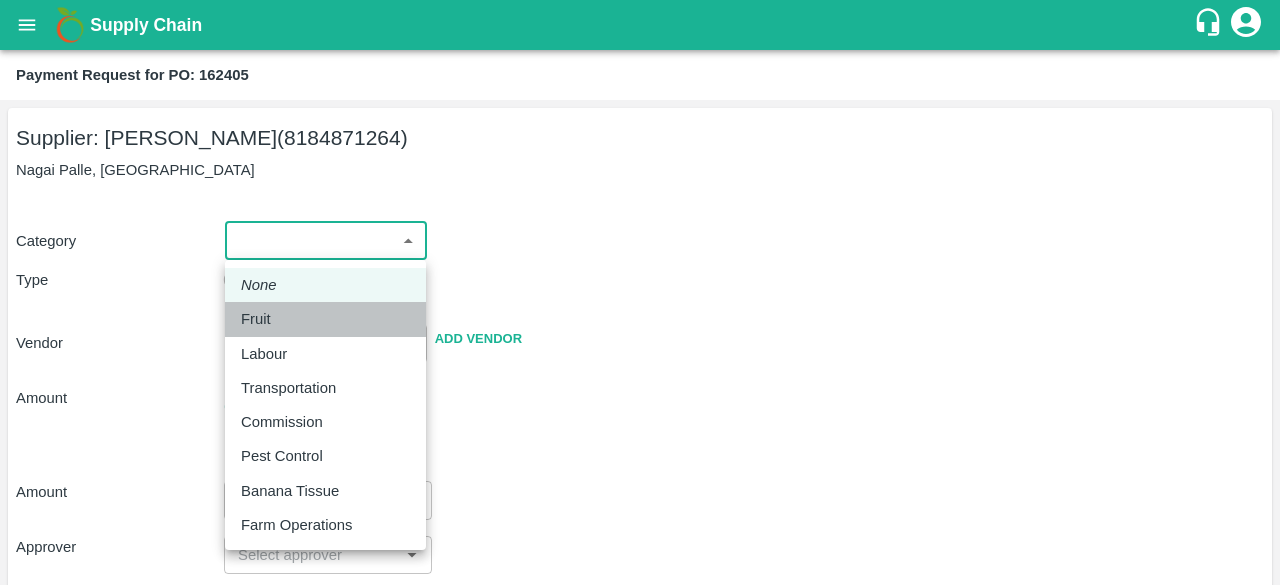 click on "Fruit" at bounding box center (325, 319) 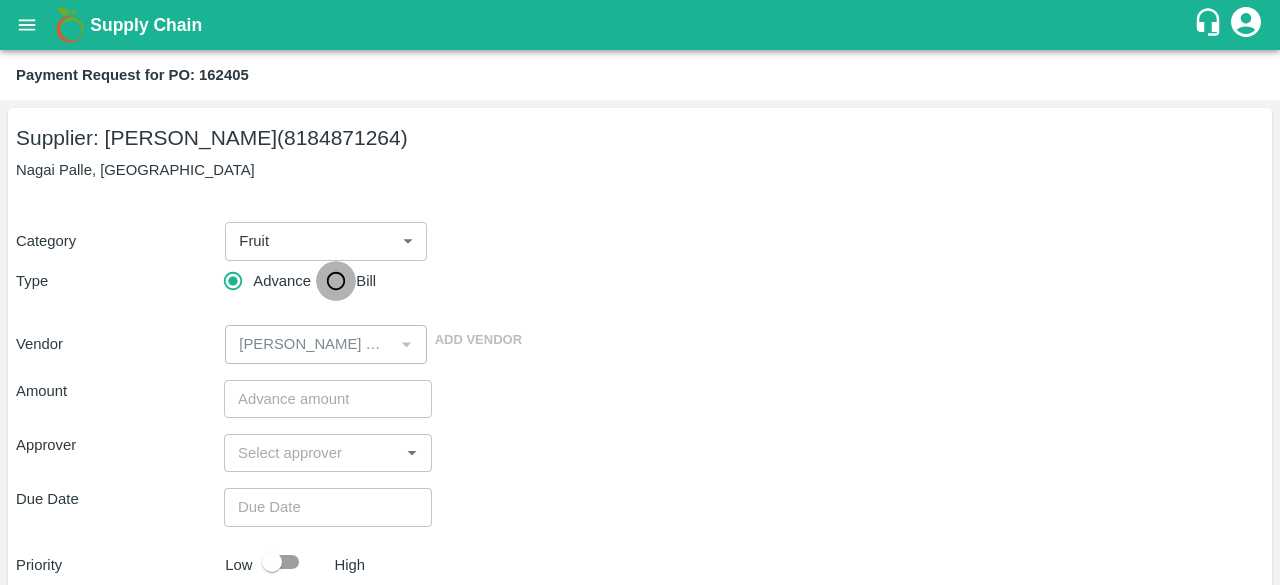 click on "Bill" at bounding box center [336, 281] 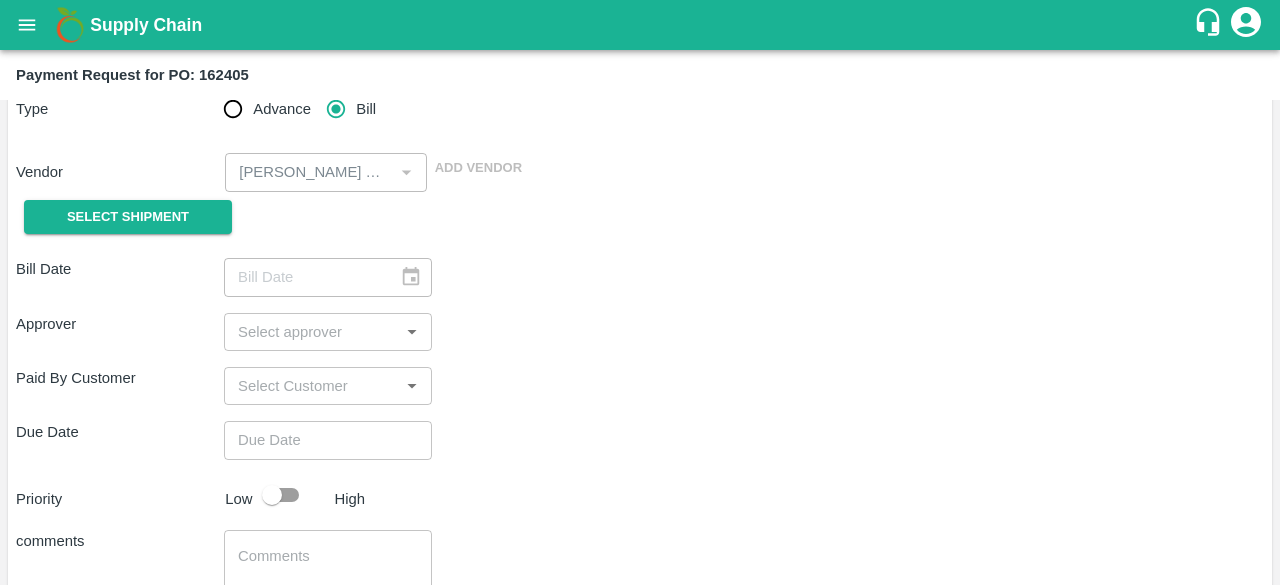 scroll, scrollTop: 198, scrollLeft: 0, axis: vertical 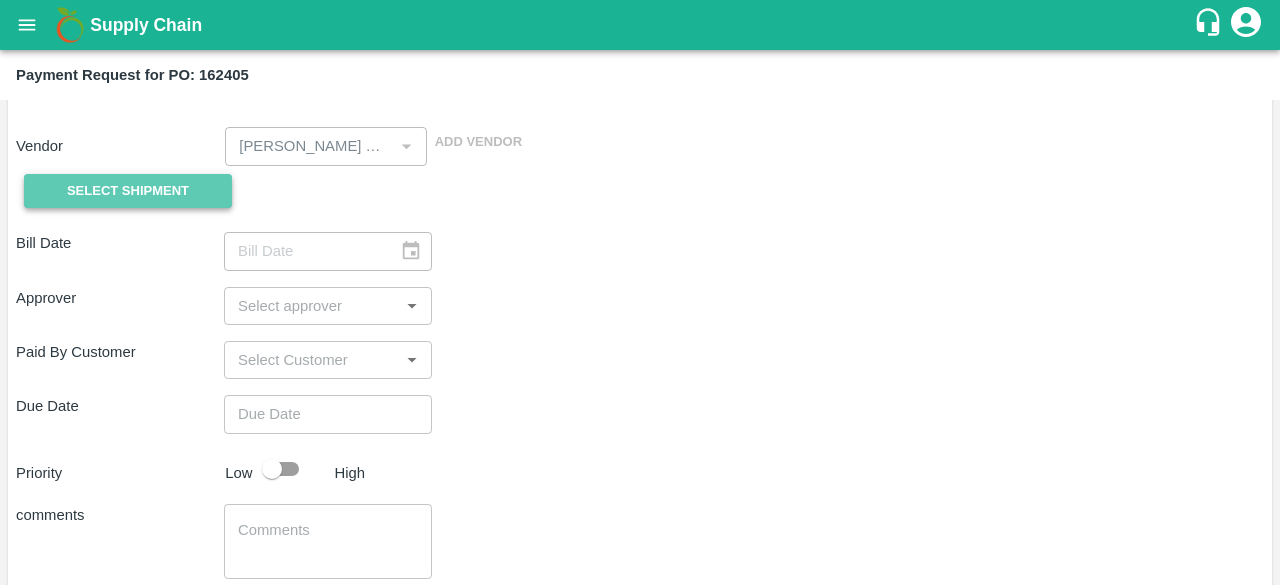 click on "Select Shipment" at bounding box center (128, 191) 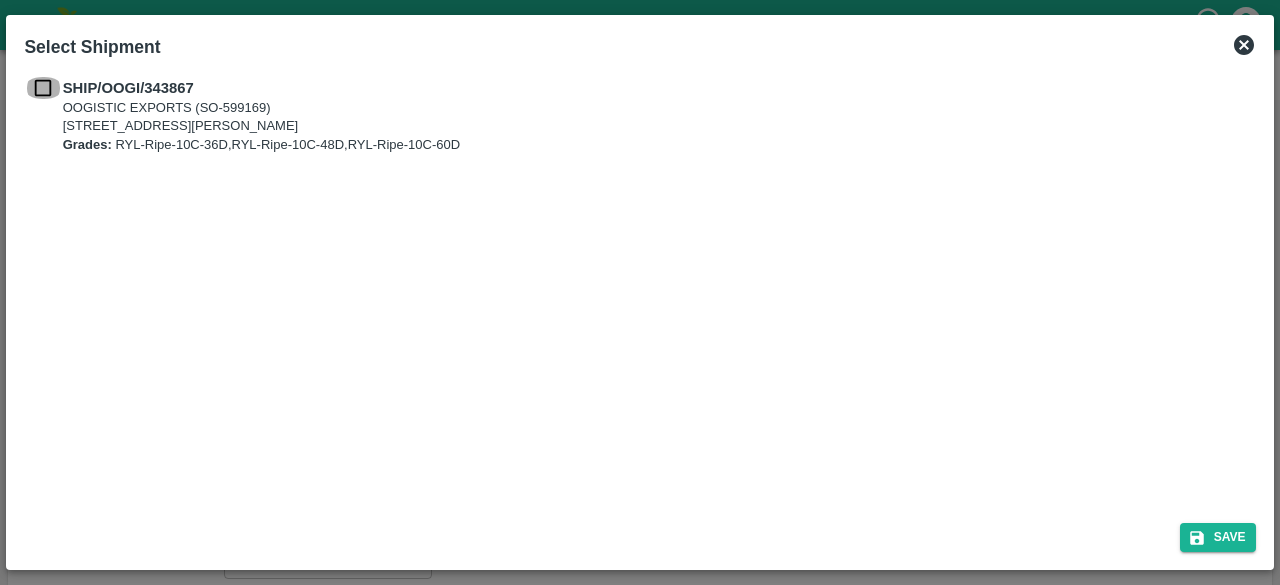 click at bounding box center (43, 88) 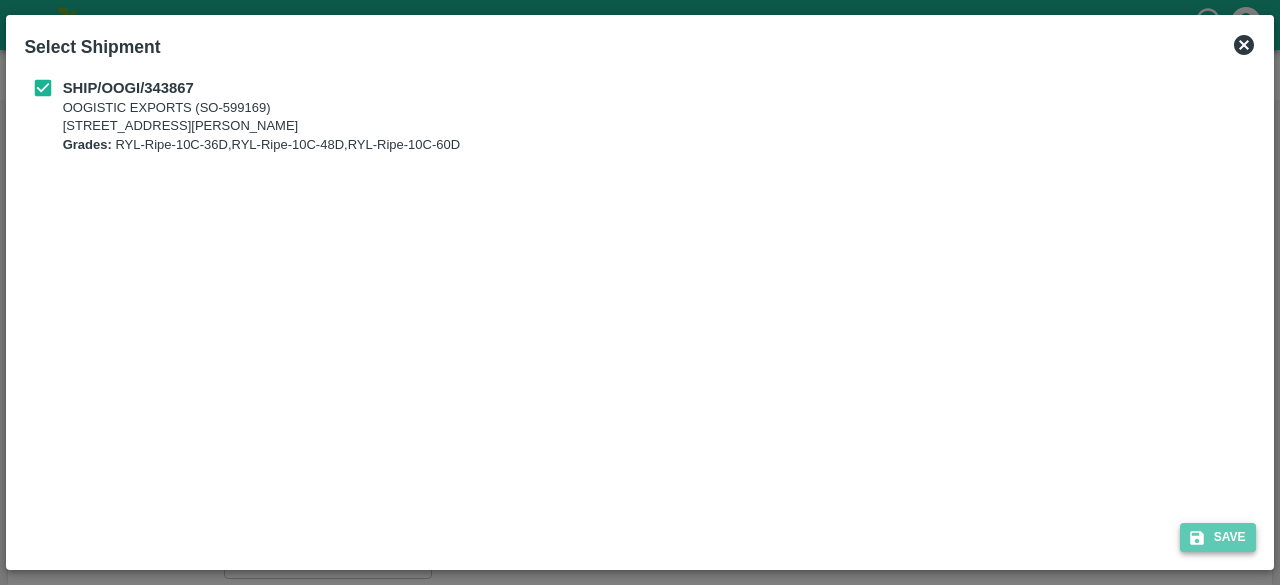 click on "Save" at bounding box center [1218, 537] 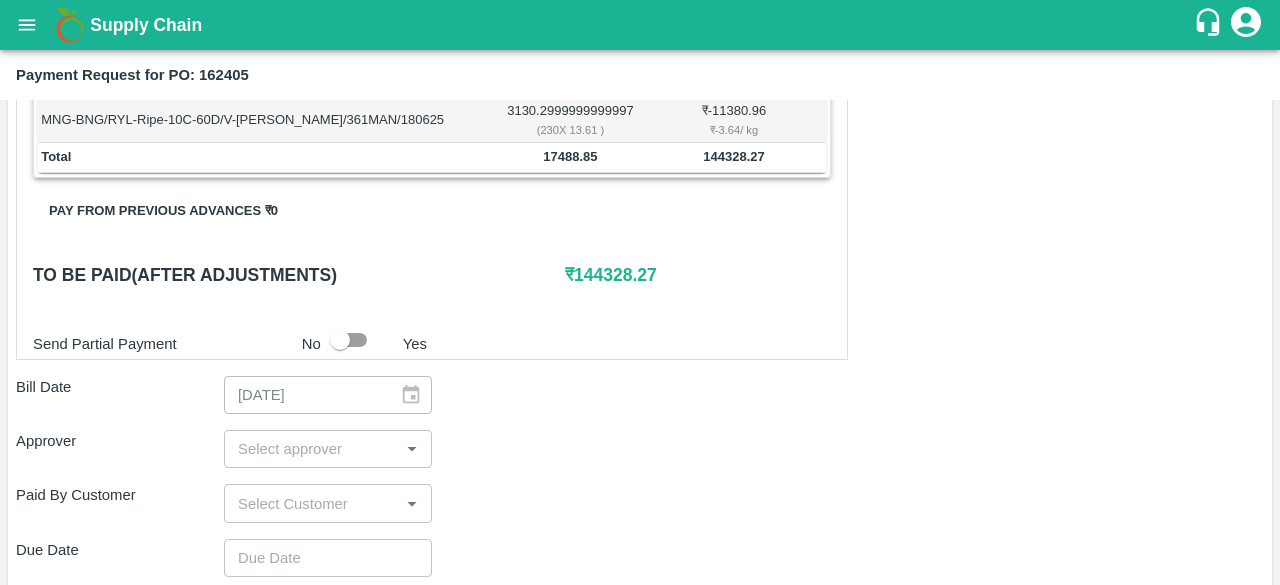 scroll, scrollTop: 472, scrollLeft: 0, axis: vertical 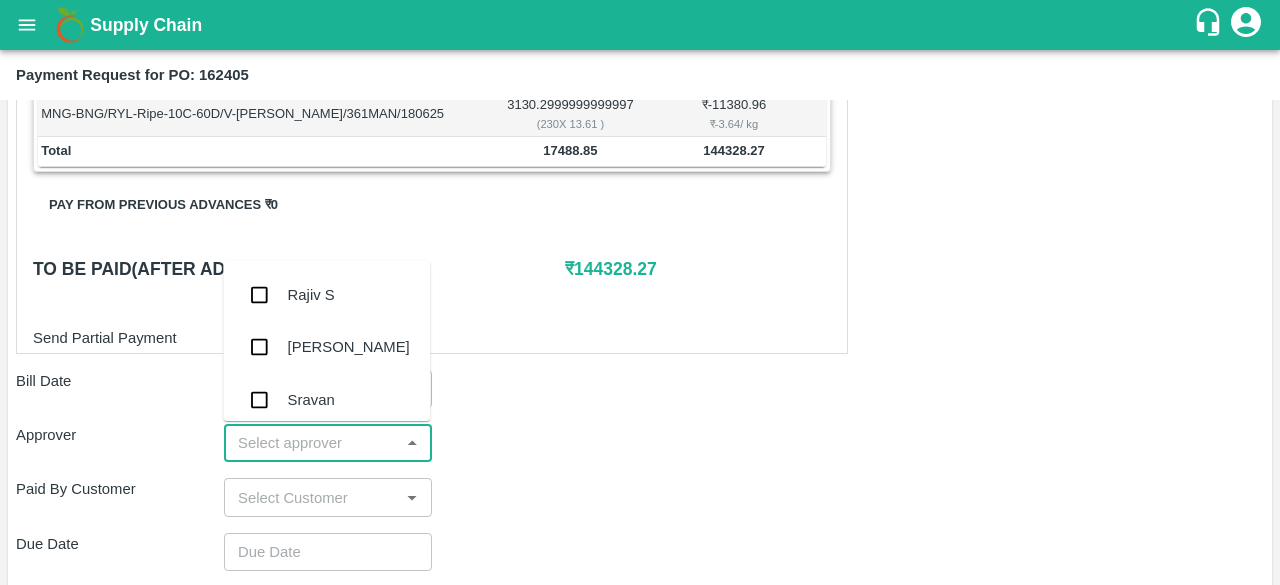 click at bounding box center [311, 443] 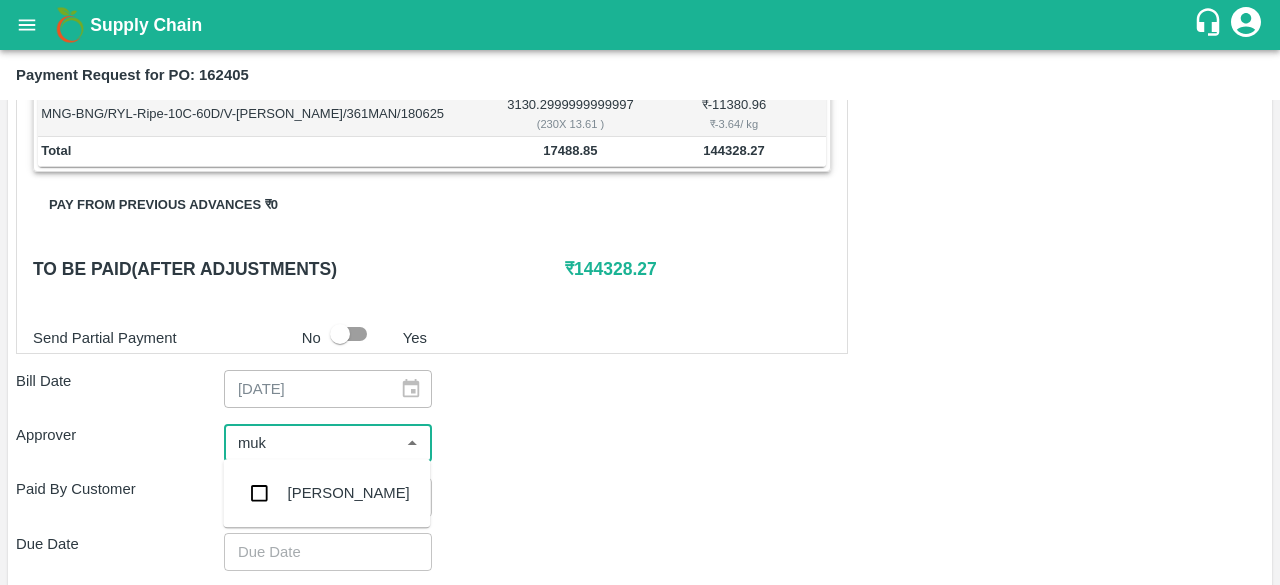 type on "muku" 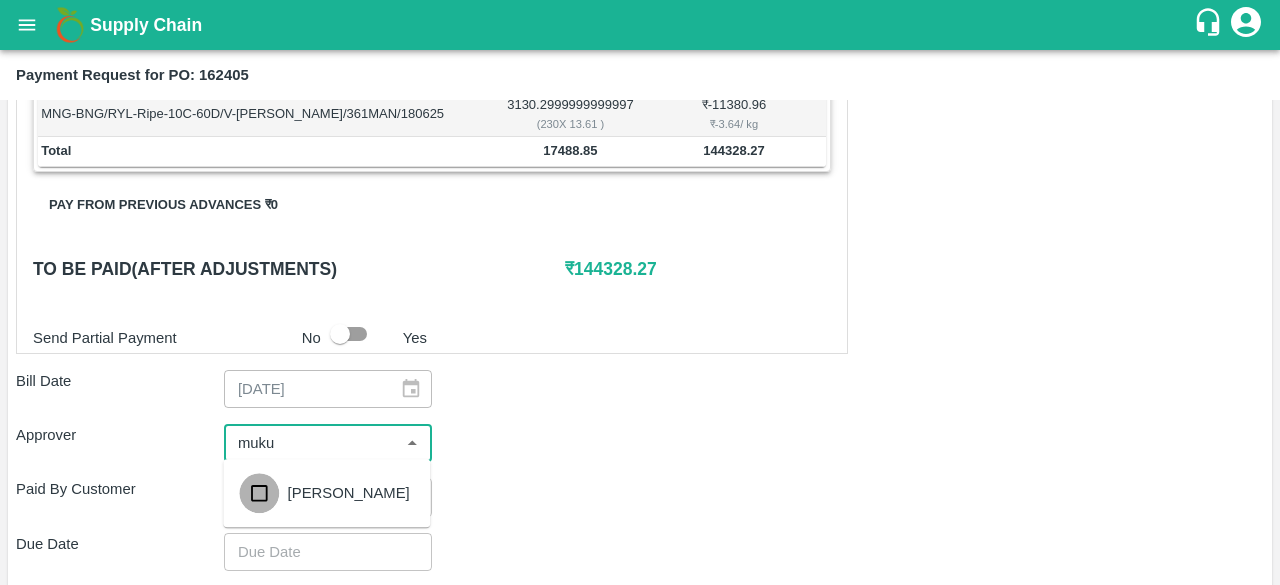 click at bounding box center [259, 493] 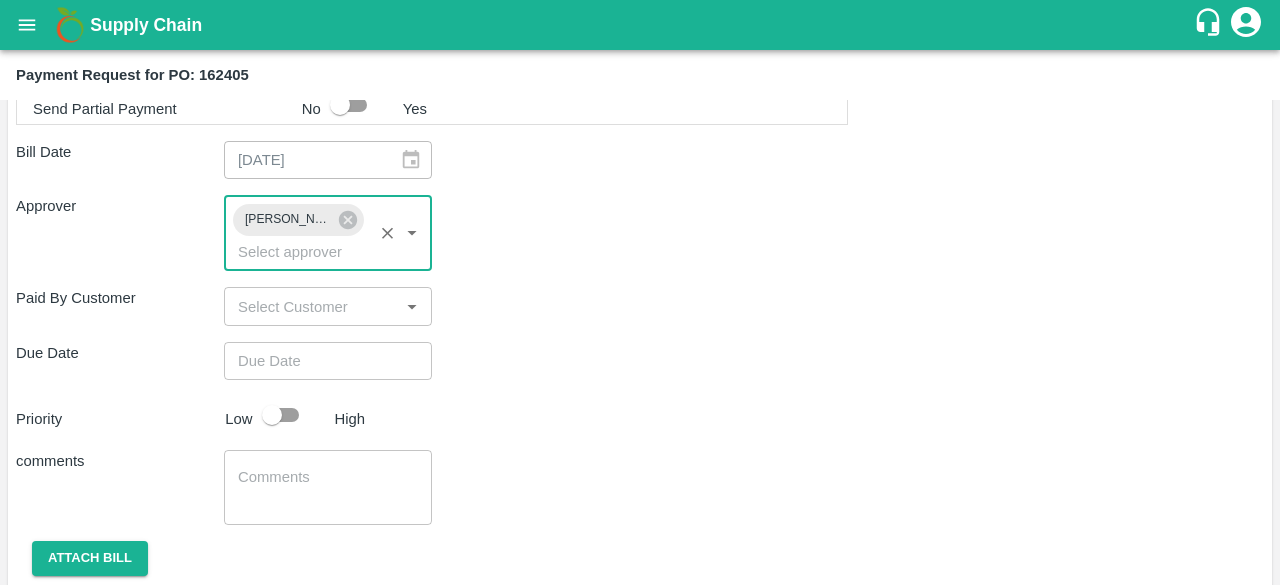 scroll, scrollTop: 702, scrollLeft: 0, axis: vertical 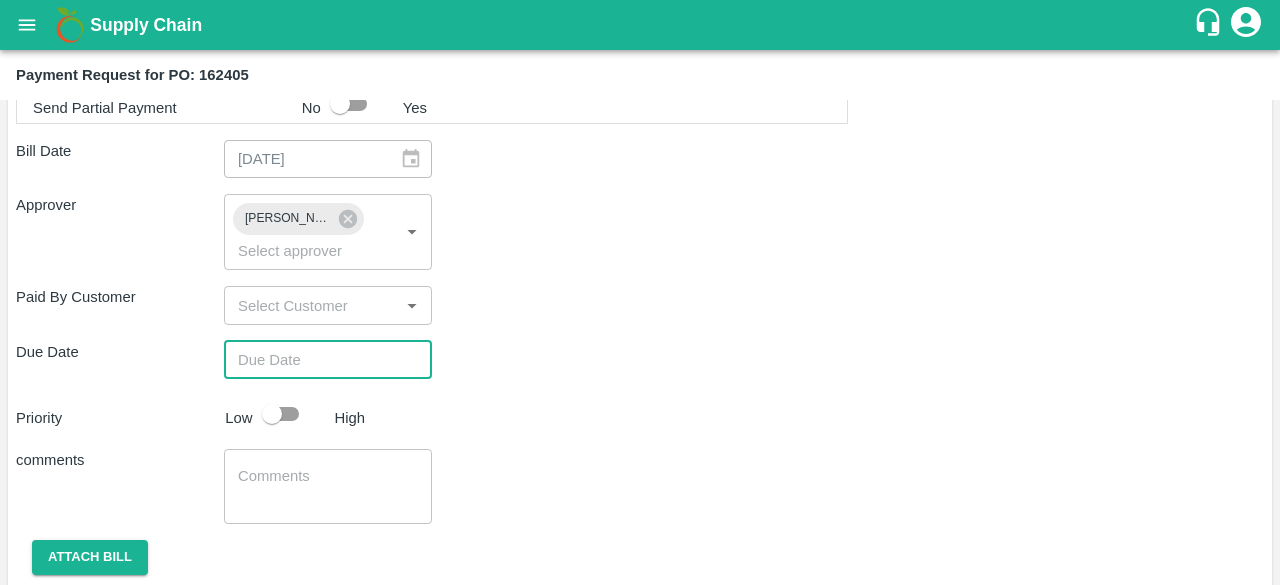 type on "DD/MM/YYYY hh:mm aa" 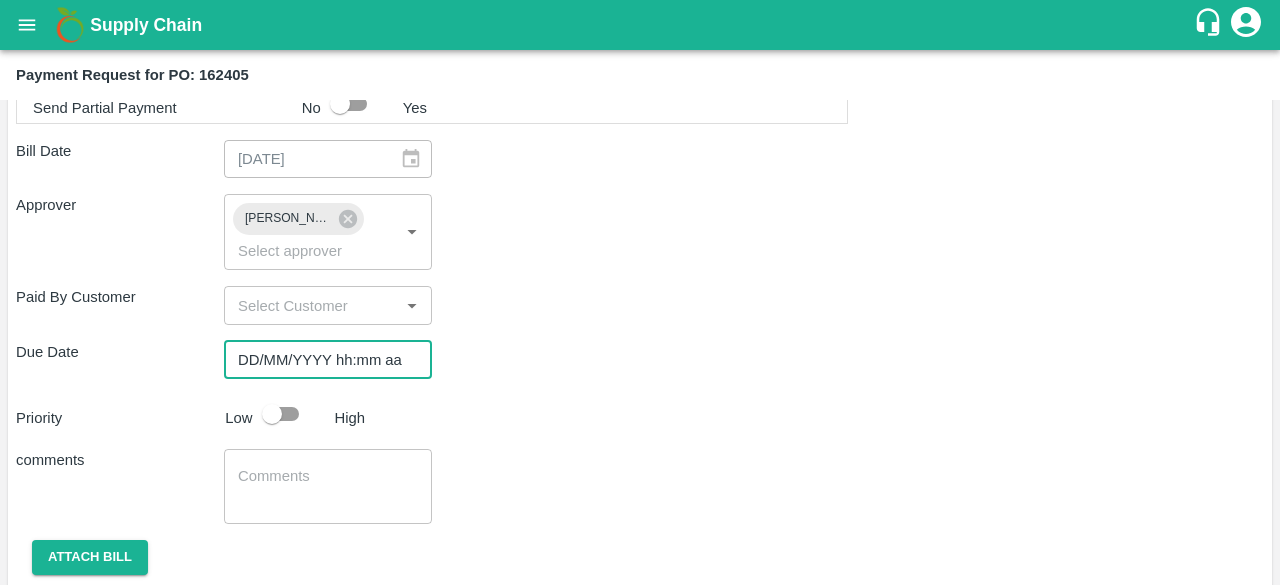 click on "DD/MM/YYYY hh:mm aa" at bounding box center (321, 360) 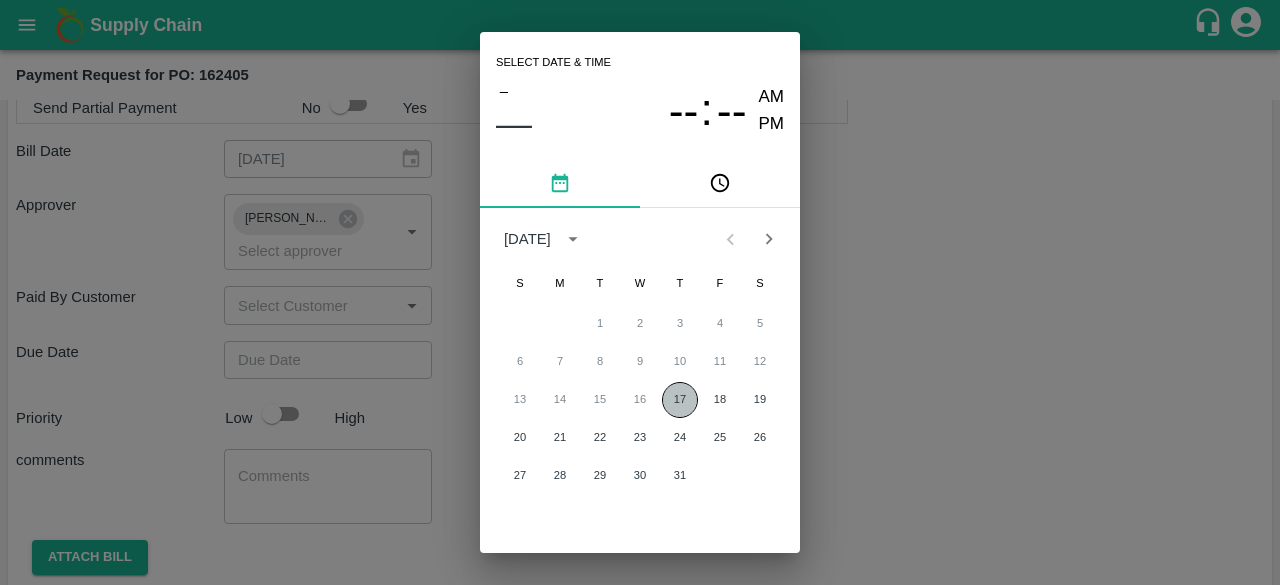 click on "17" at bounding box center (680, 400) 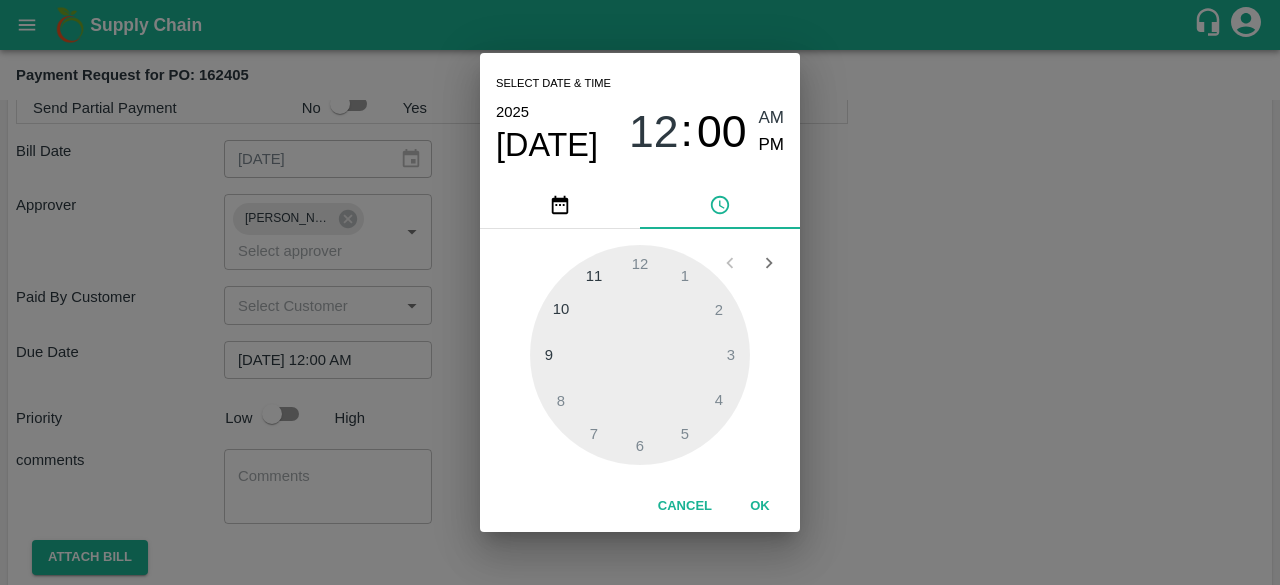 click at bounding box center (640, 355) 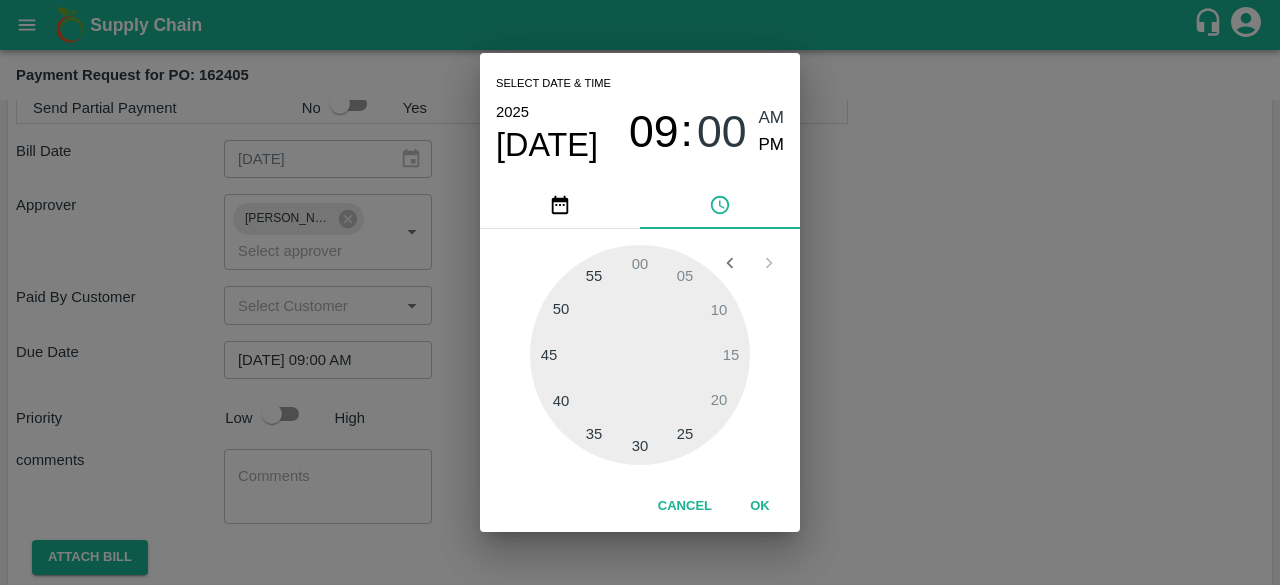 click at bounding box center (640, 355) 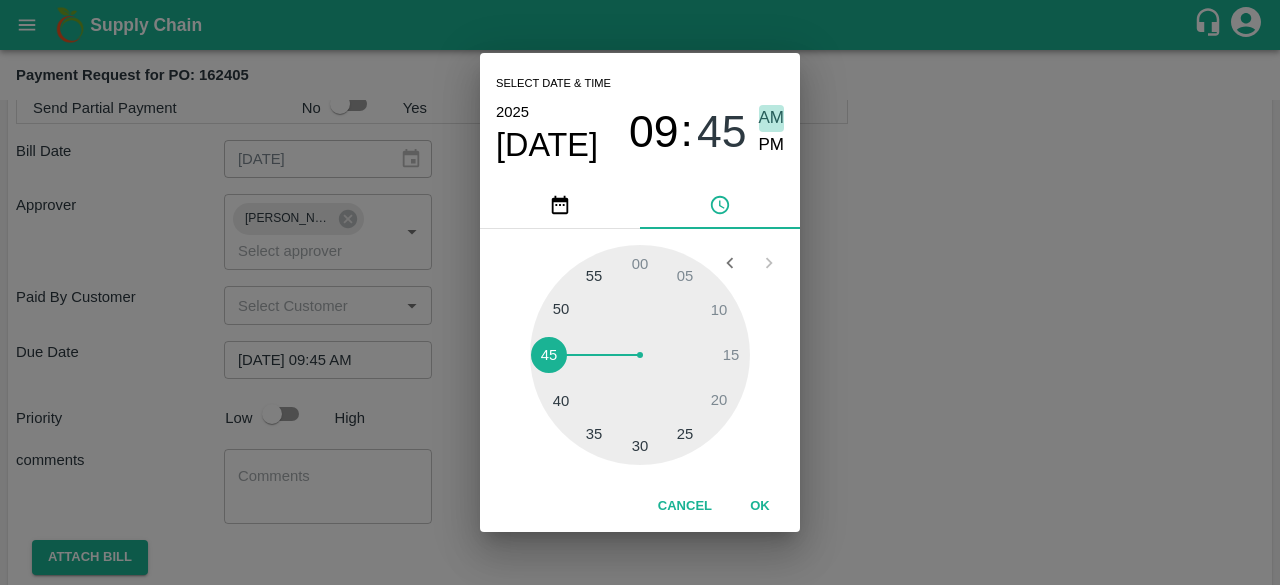click on "AM" at bounding box center [772, 118] 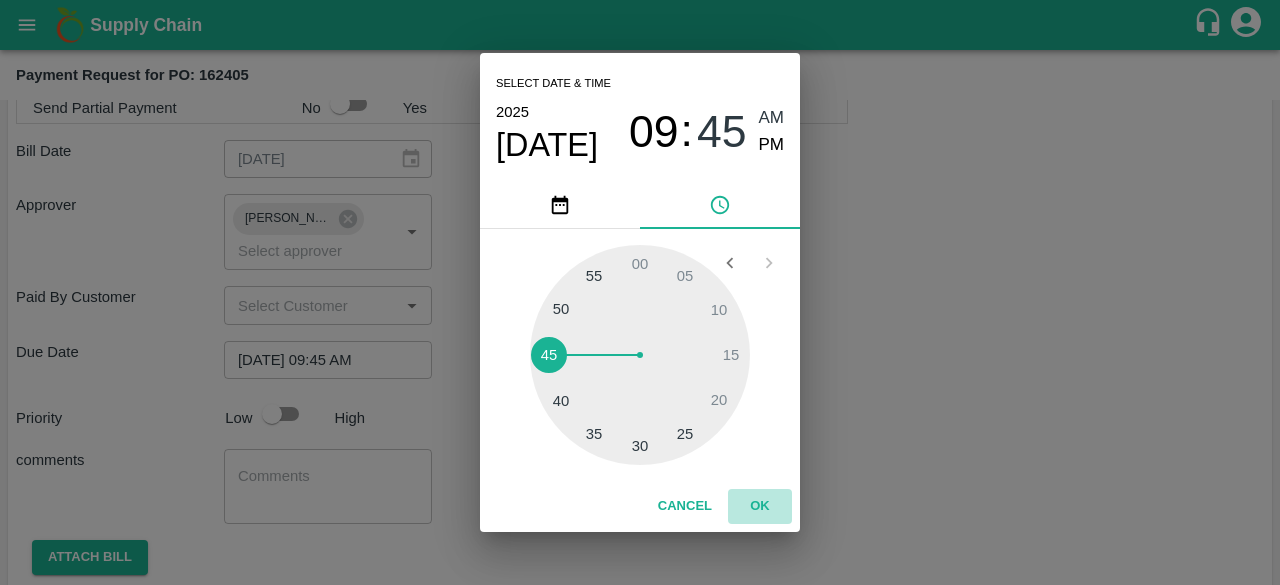 click on "OK" at bounding box center [760, 506] 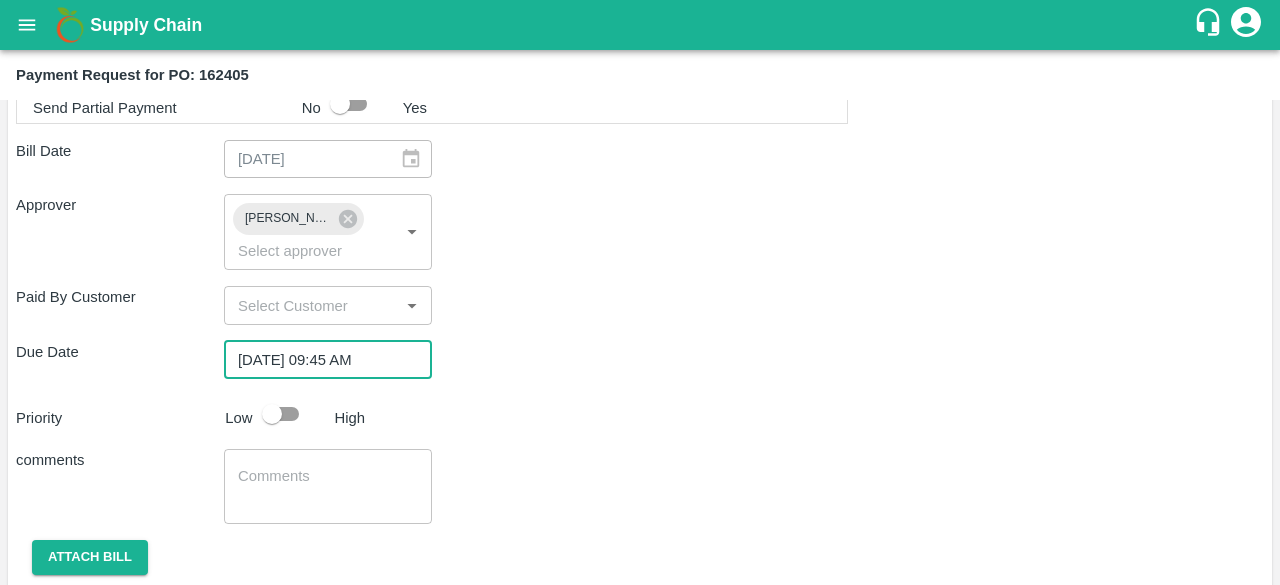 scroll, scrollTop: 763, scrollLeft: 0, axis: vertical 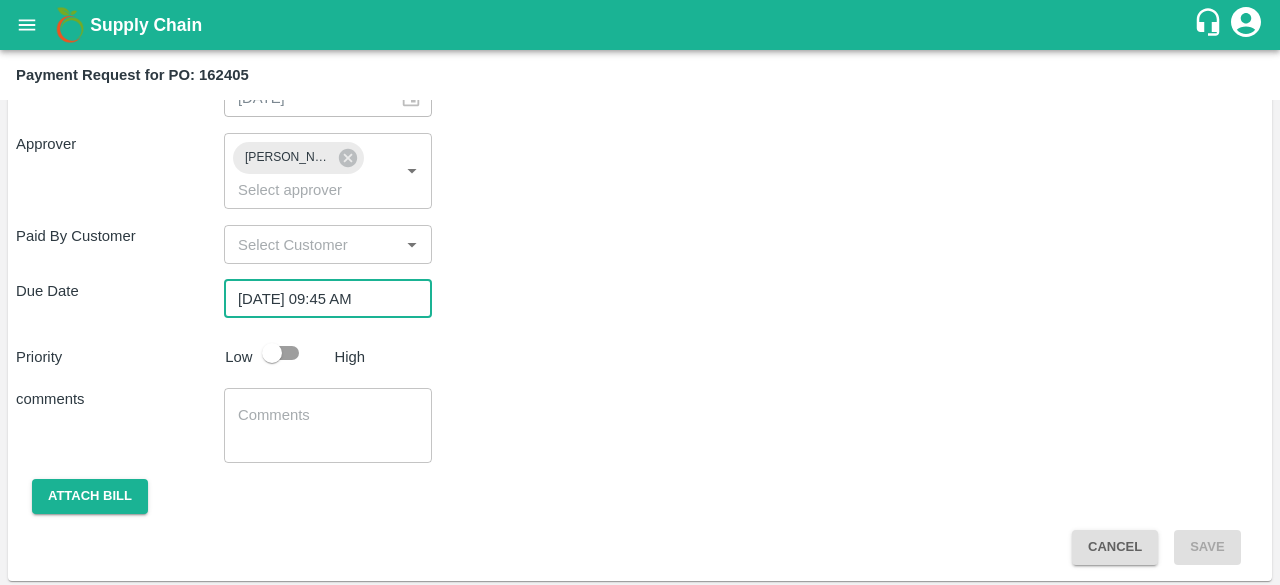 click on "comments x ​" at bounding box center [640, 425] 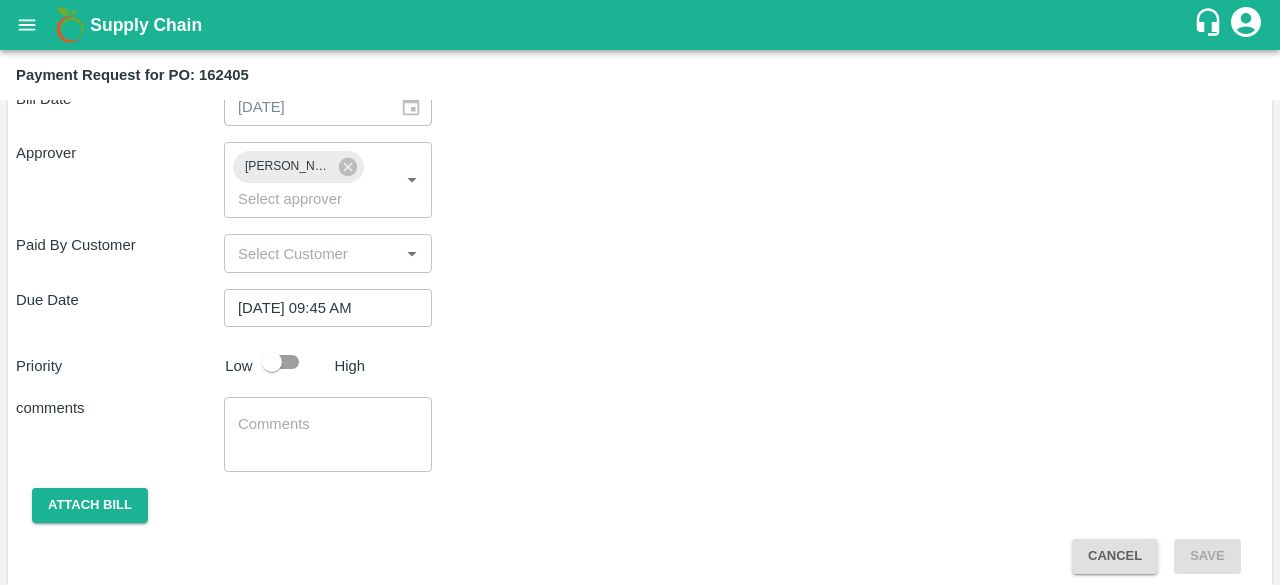 scroll, scrollTop: 763, scrollLeft: 0, axis: vertical 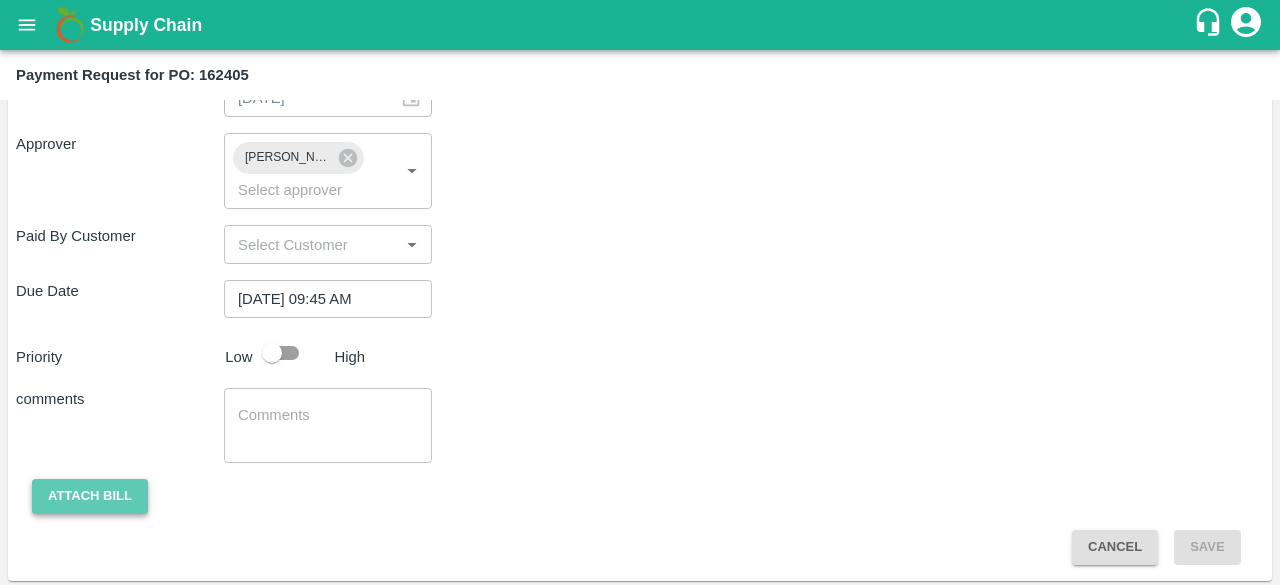 click on "Attach bill" at bounding box center [90, 496] 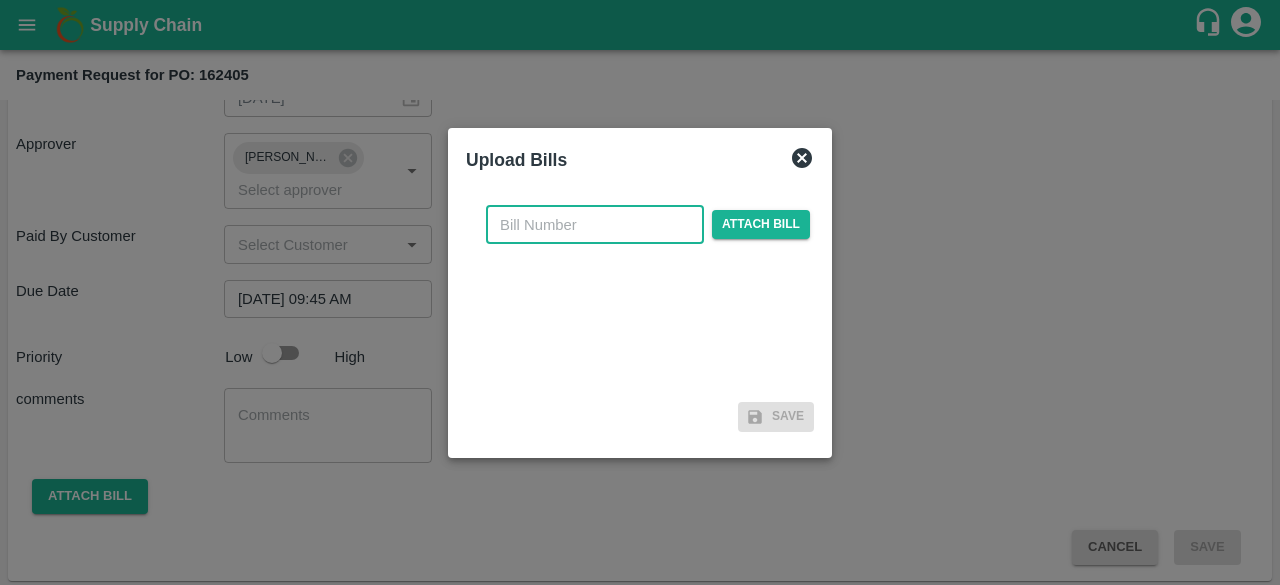 click at bounding box center (595, 225) 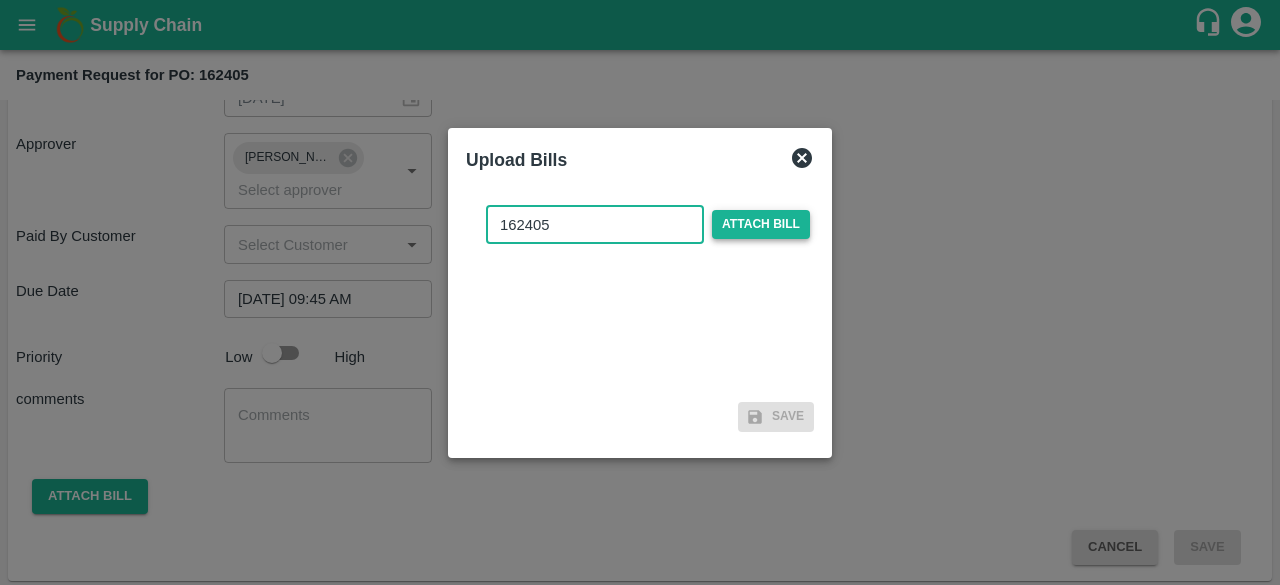 type on "162405" 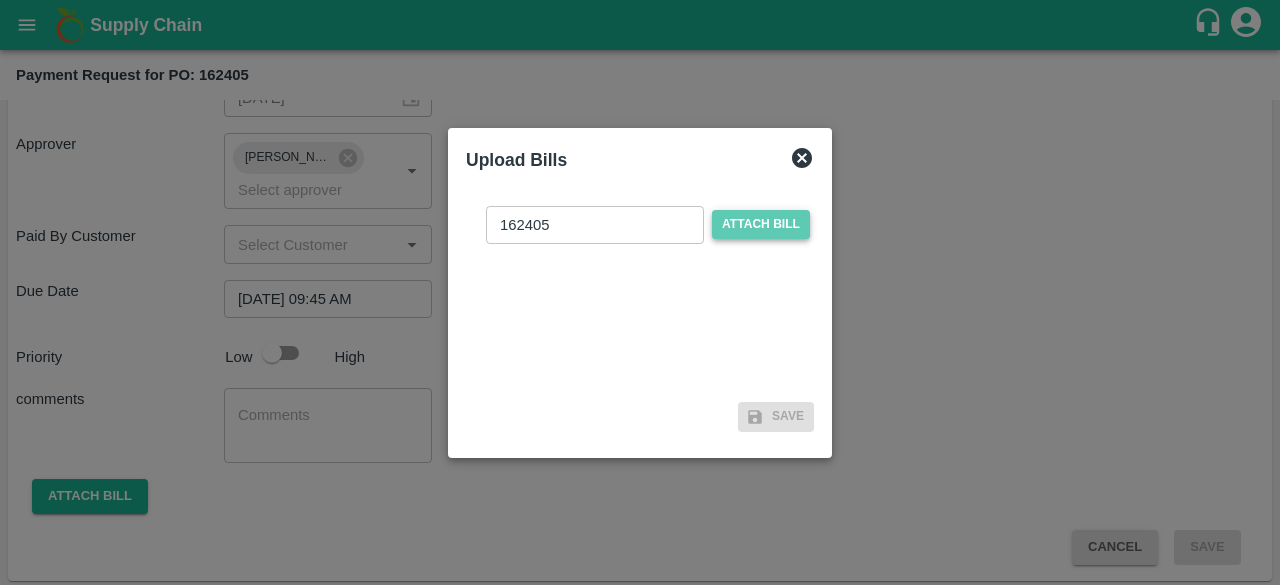 click on "Attach bill" at bounding box center (761, 224) 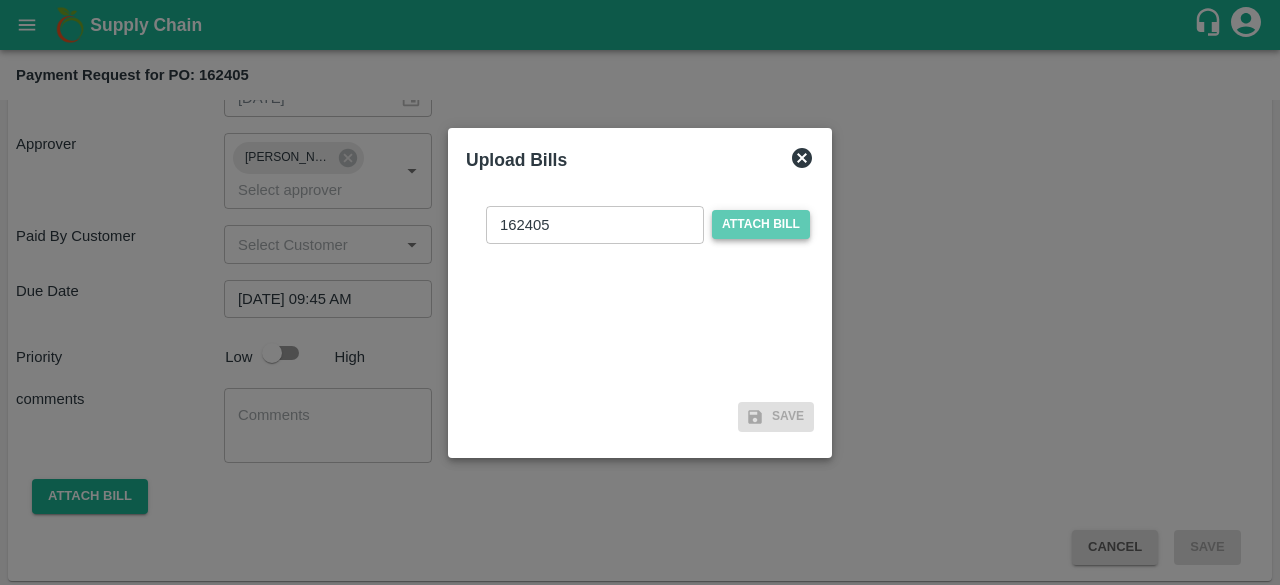 click on "Attach bill" at bounding box center [761, 224] 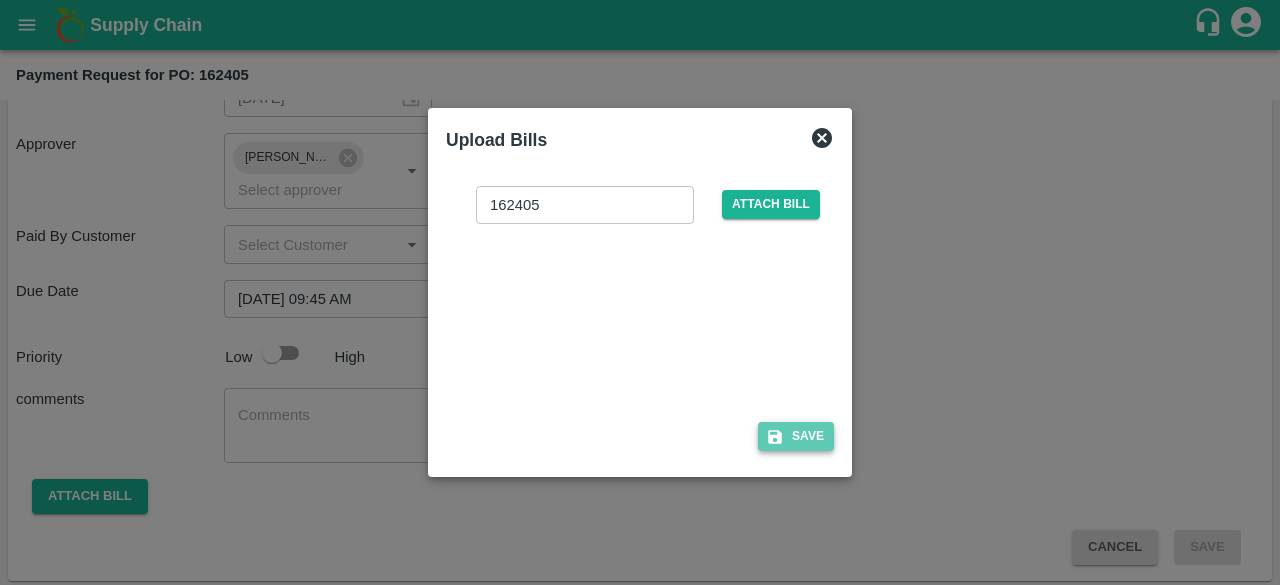 click on "Save" at bounding box center [796, 436] 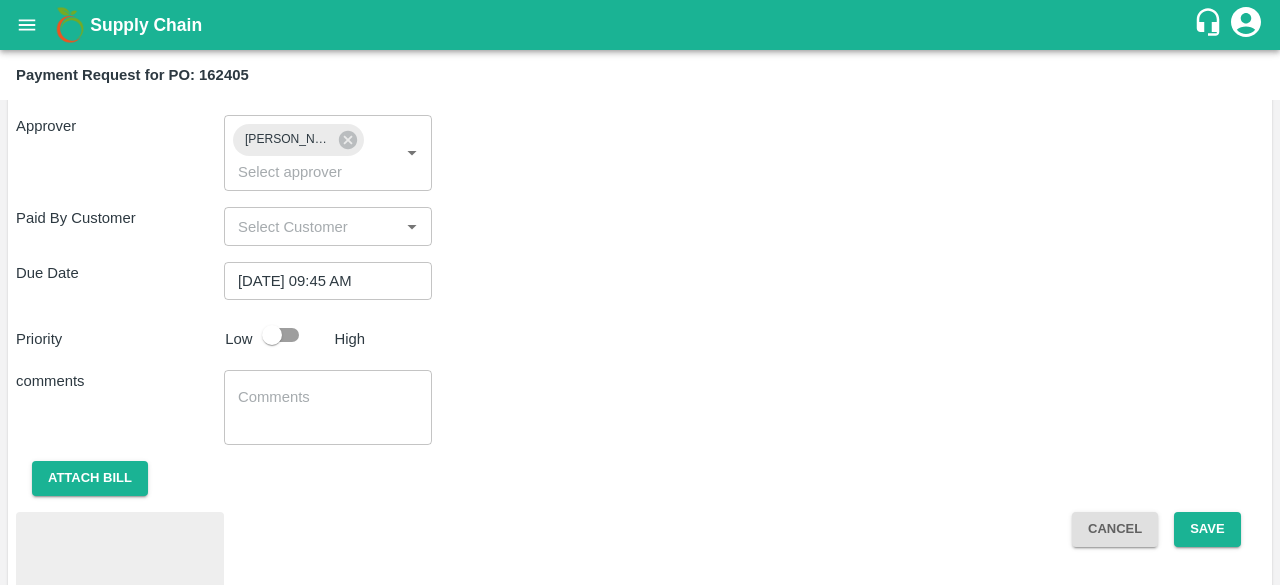 scroll, scrollTop: 869, scrollLeft: 0, axis: vertical 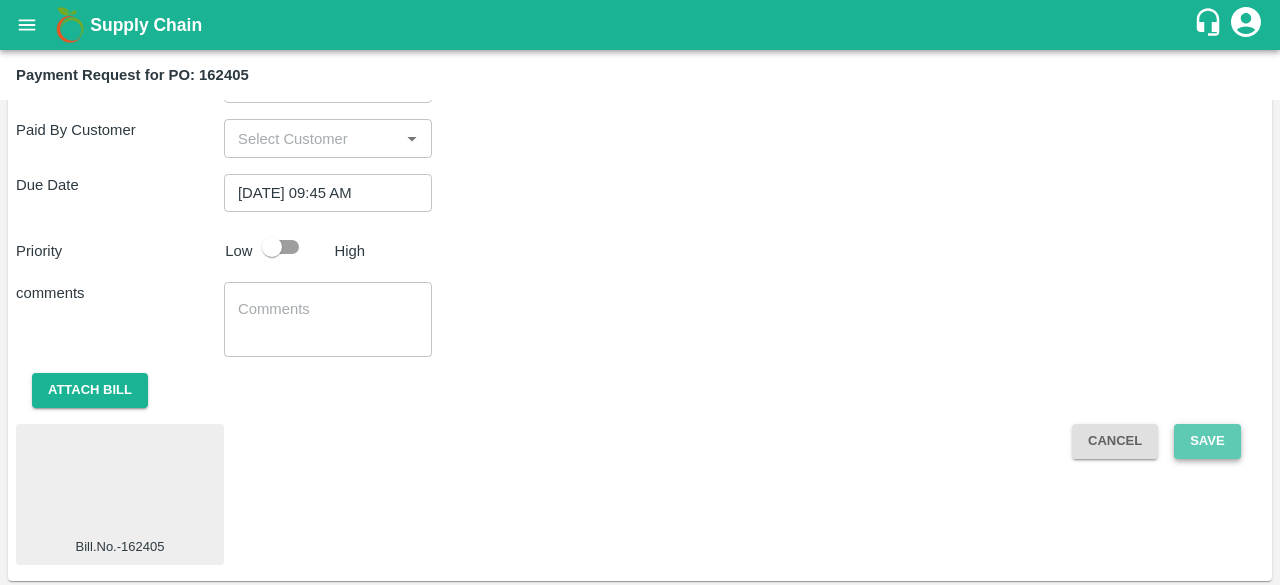 click on "Save" at bounding box center (1207, 441) 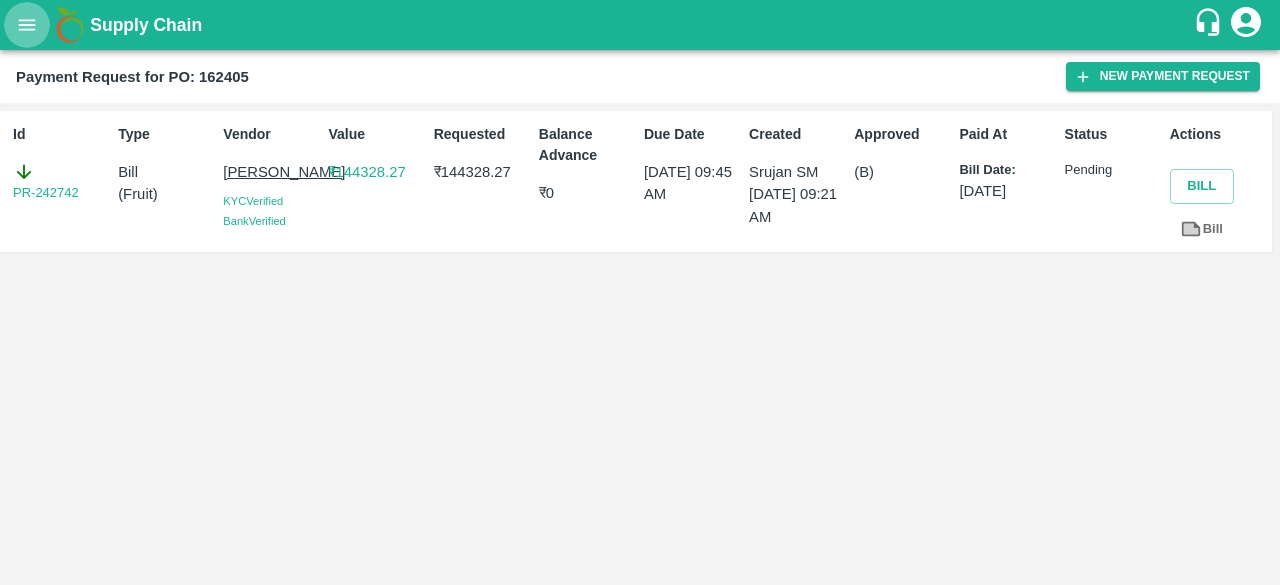 click 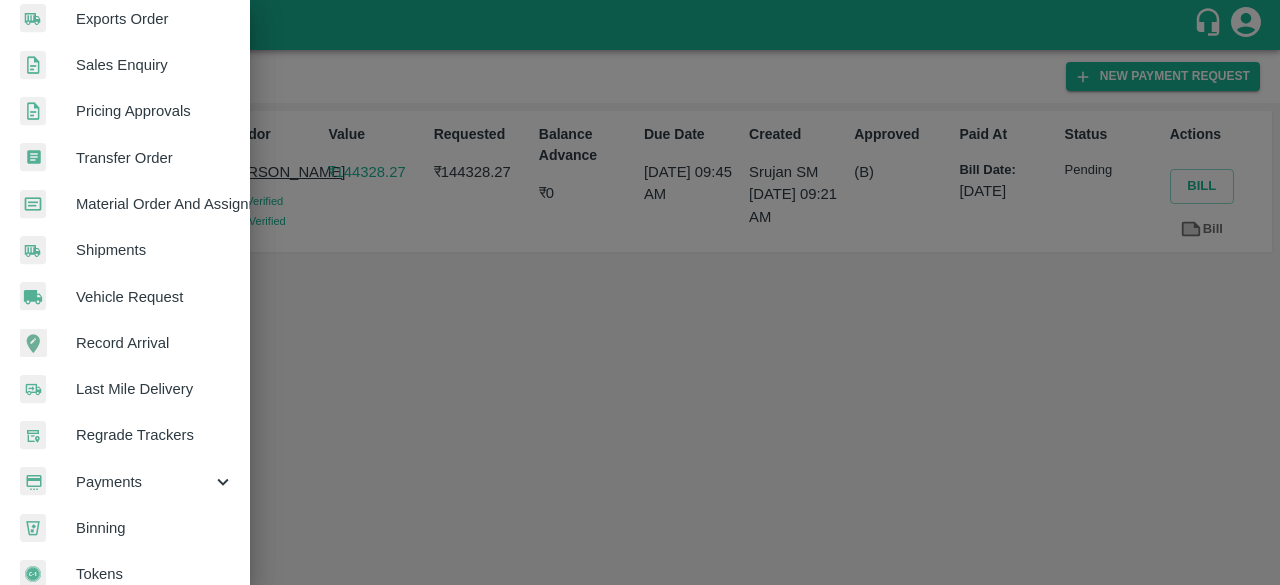 scroll, scrollTop: 554, scrollLeft: 0, axis: vertical 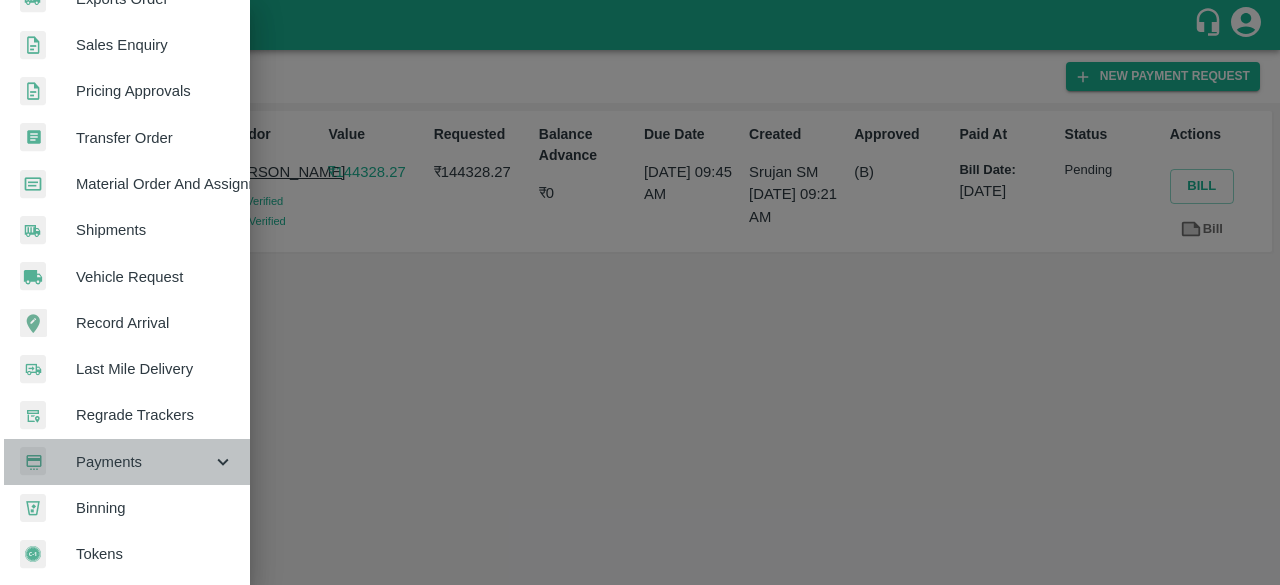 click on "Payments" at bounding box center (144, 462) 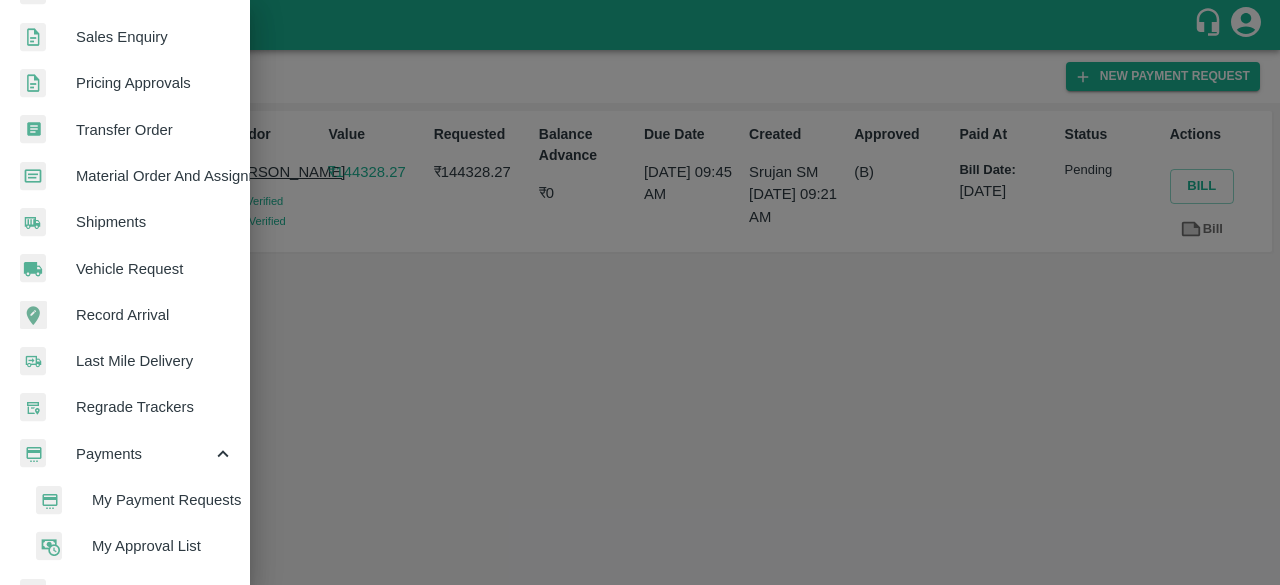 click on "My Payment Requests" at bounding box center (163, 500) 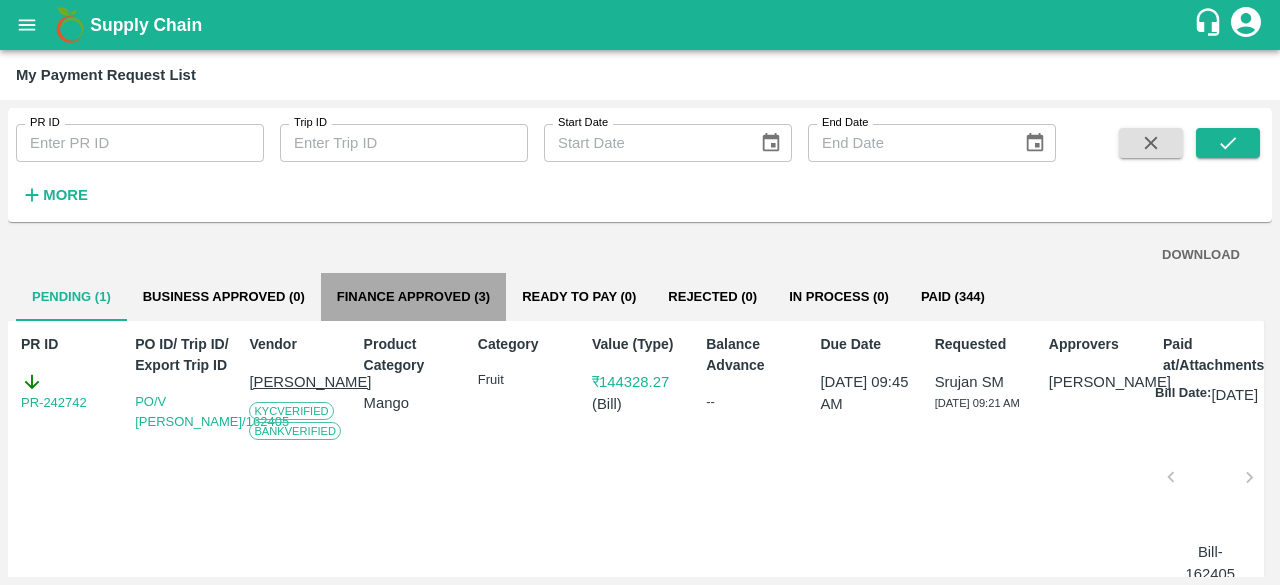 click on "Finance Approved (3)" at bounding box center (413, 297) 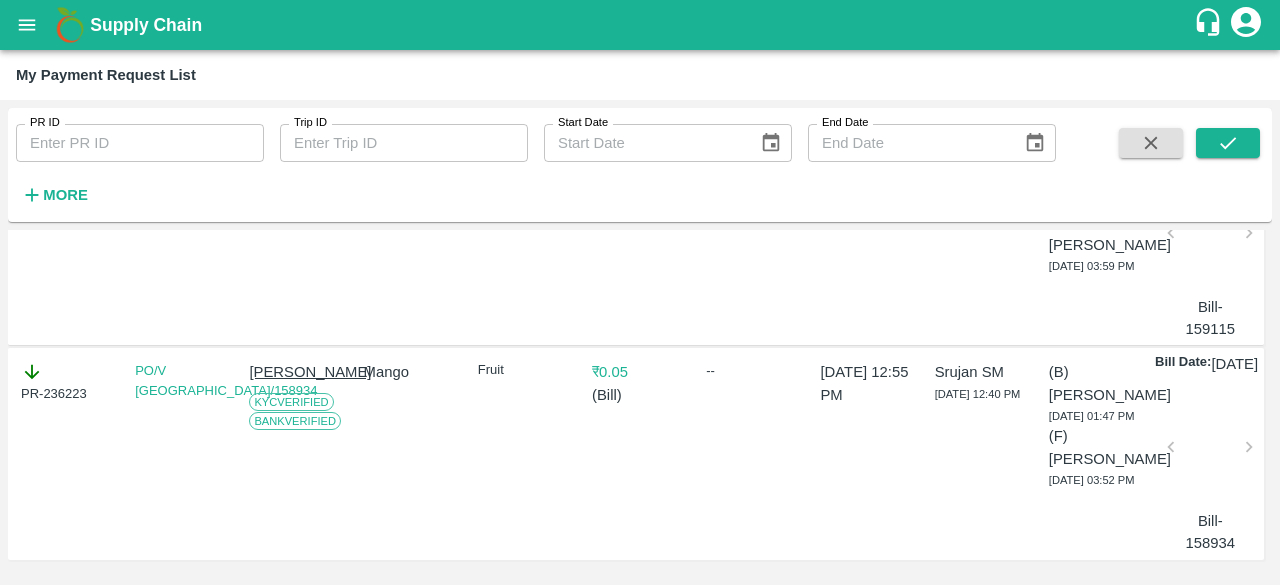 scroll, scrollTop: 0, scrollLeft: 0, axis: both 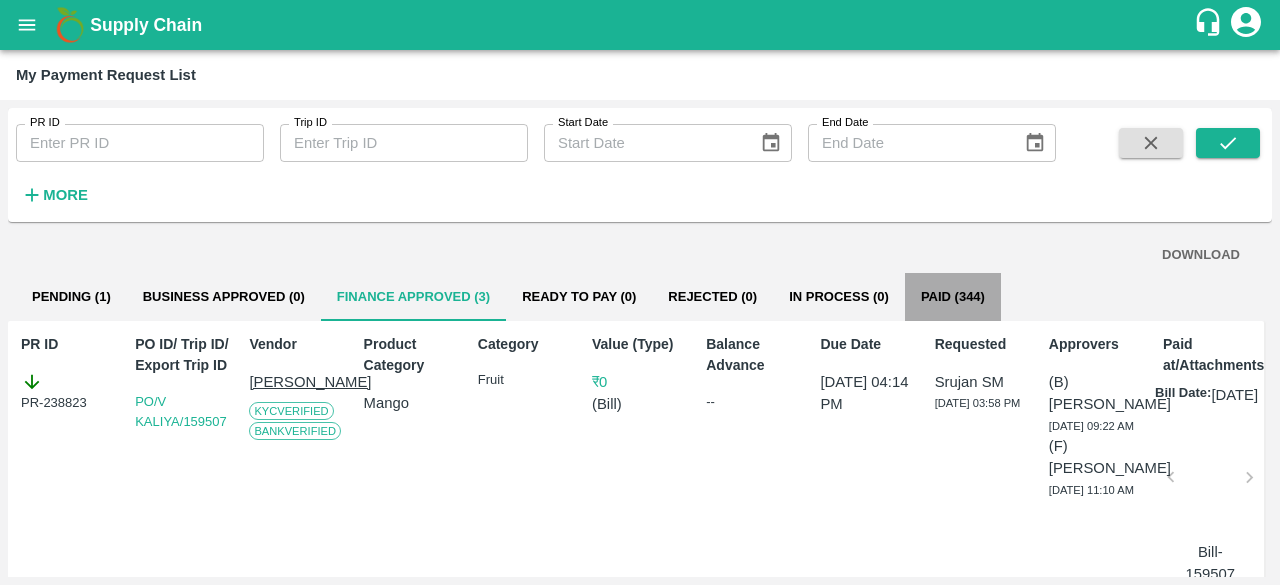 click on "Paid (344)" at bounding box center [953, 297] 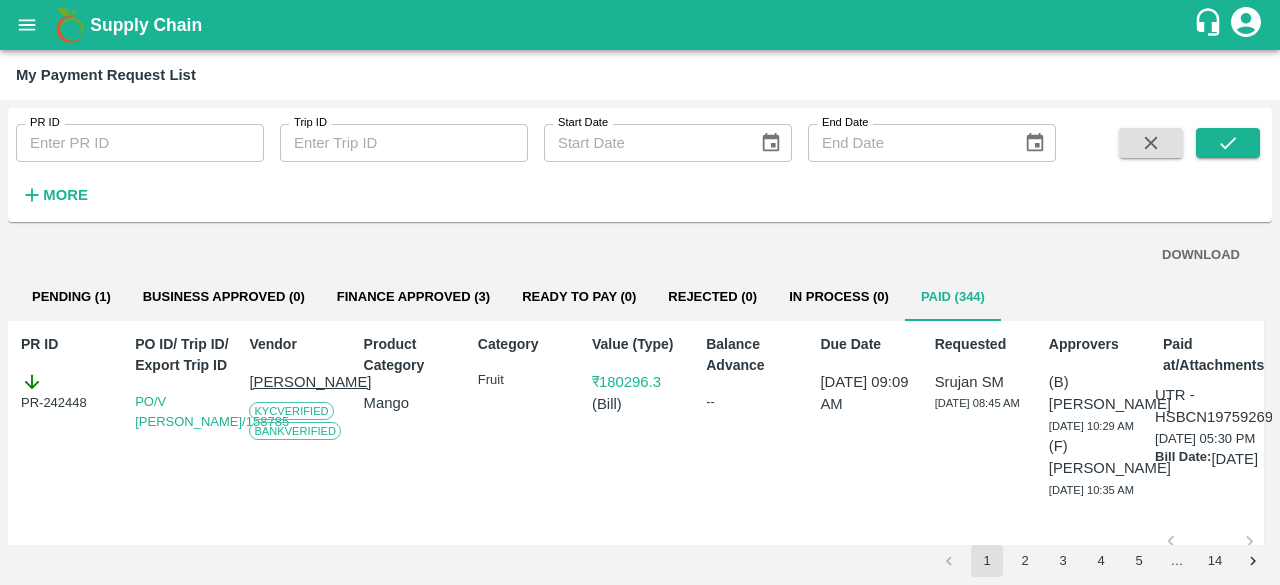 click on "Rejected (0)" at bounding box center [712, 297] 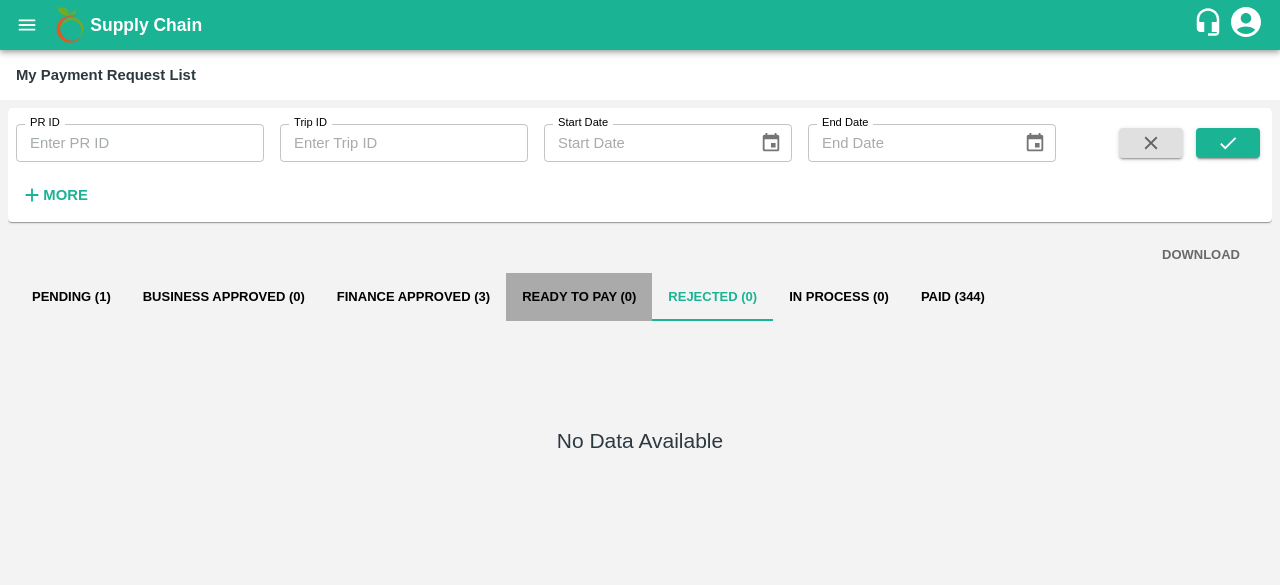 click on "Ready To Pay (0)" at bounding box center (579, 297) 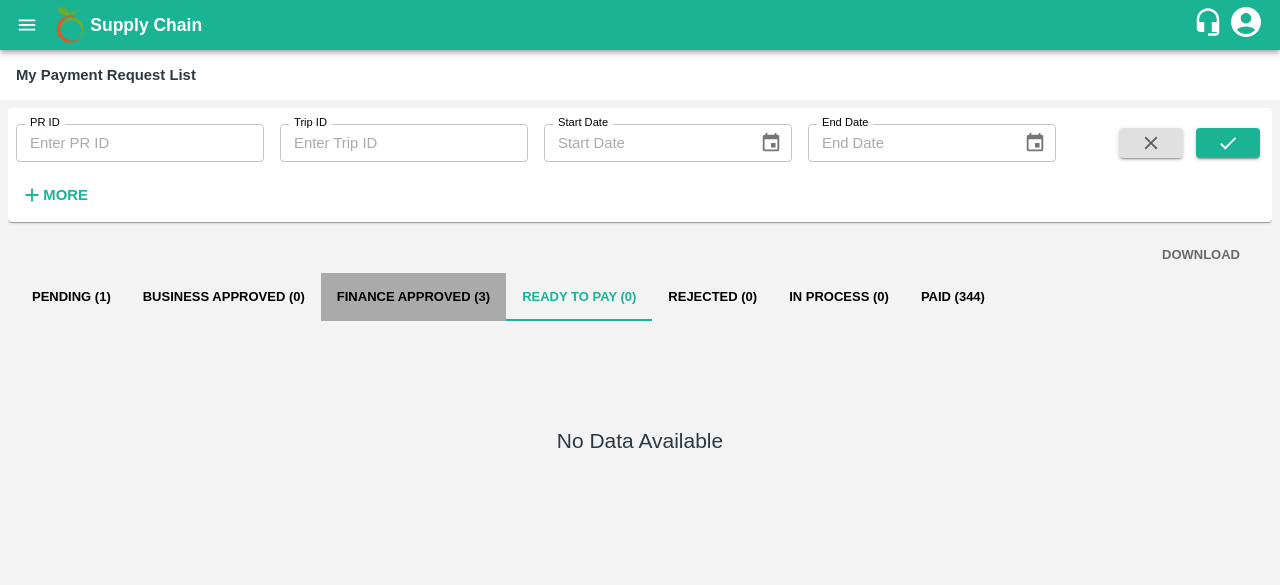 click on "Finance Approved (3)" at bounding box center (413, 297) 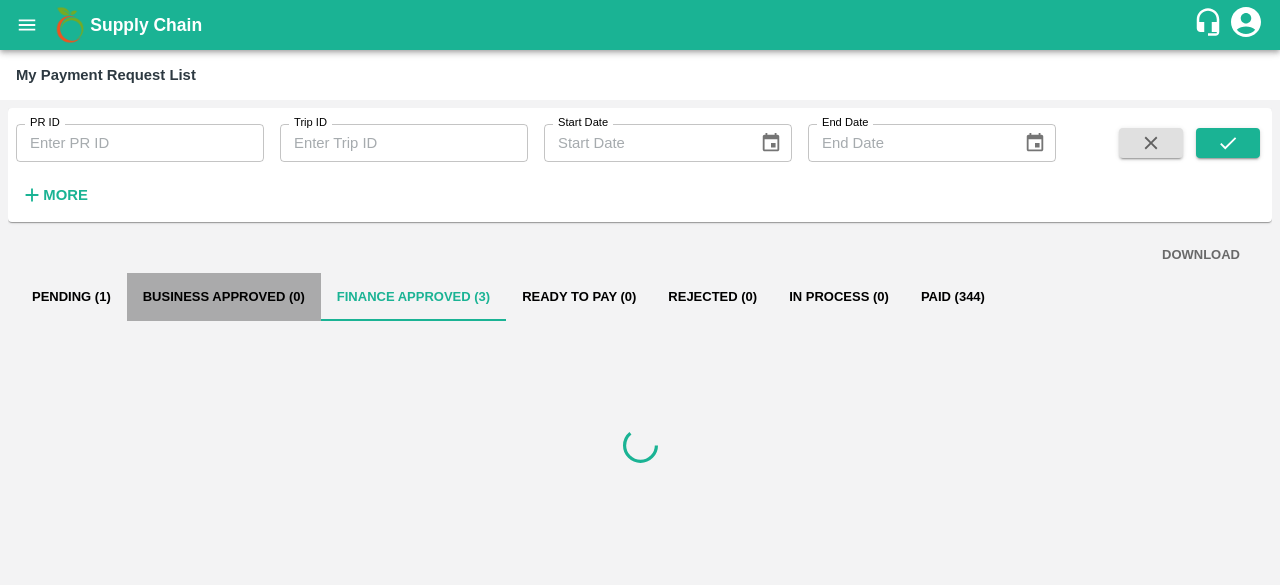 click on "Business Approved (0)" at bounding box center (224, 297) 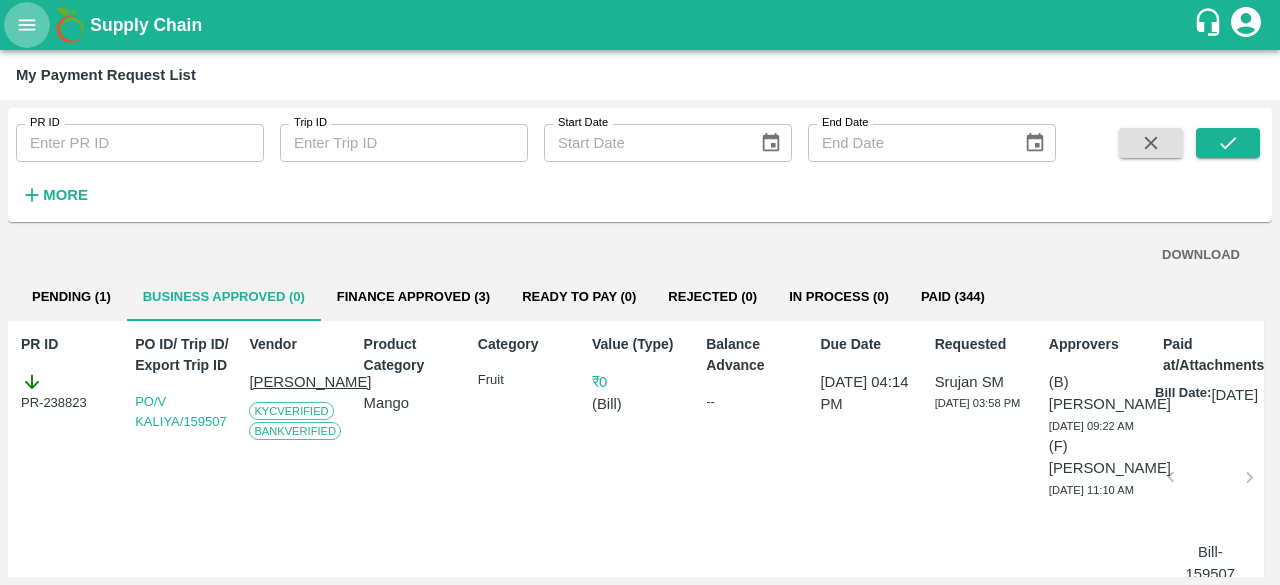 click 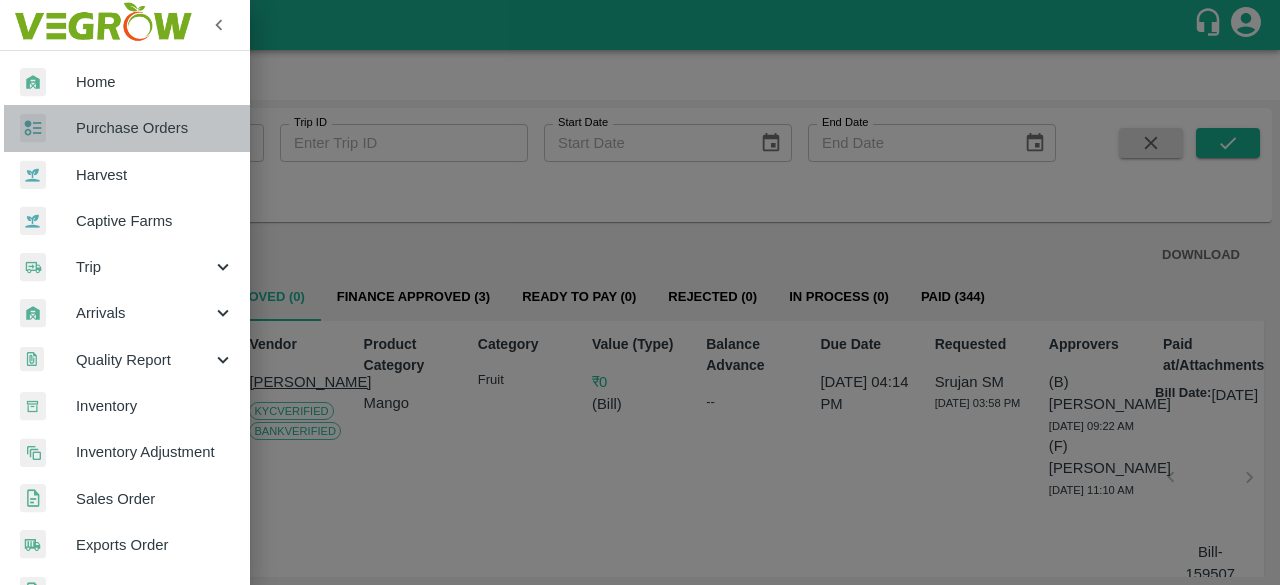 click on "Purchase Orders" at bounding box center [155, 128] 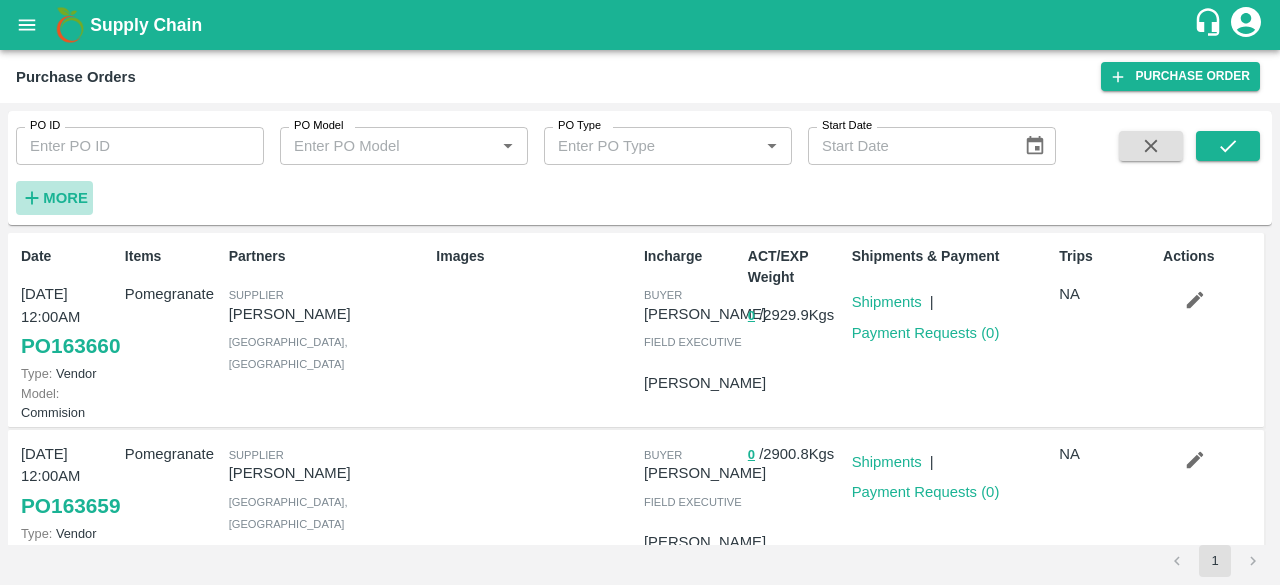click on "More" at bounding box center [65, 198] 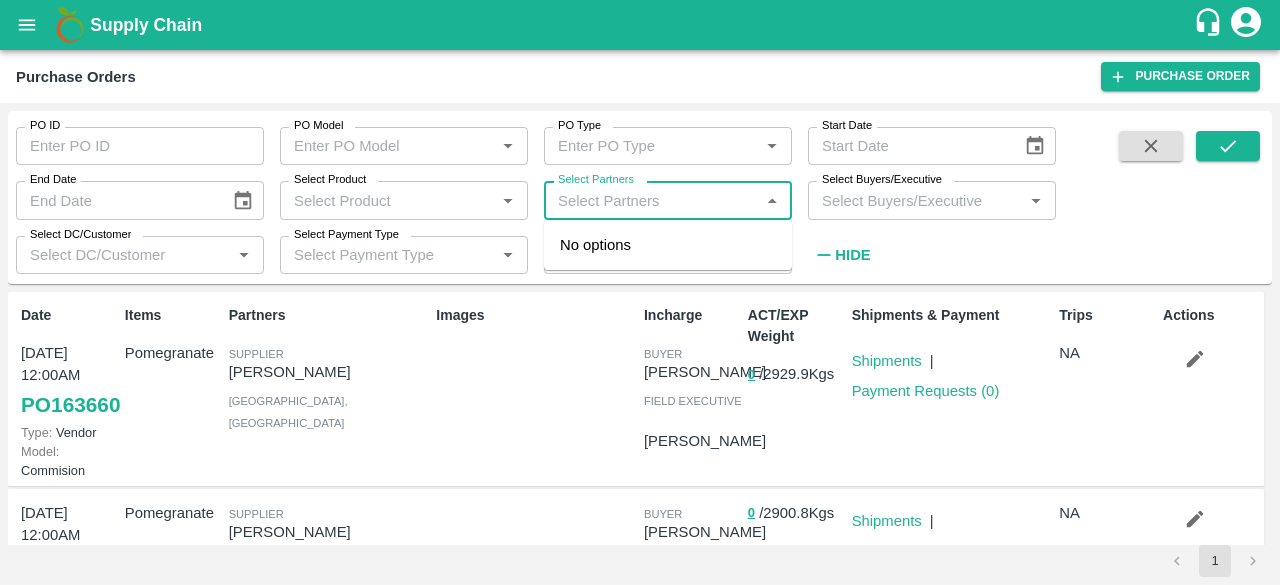 click on "Select Partners" at bounding box center (651, 200) 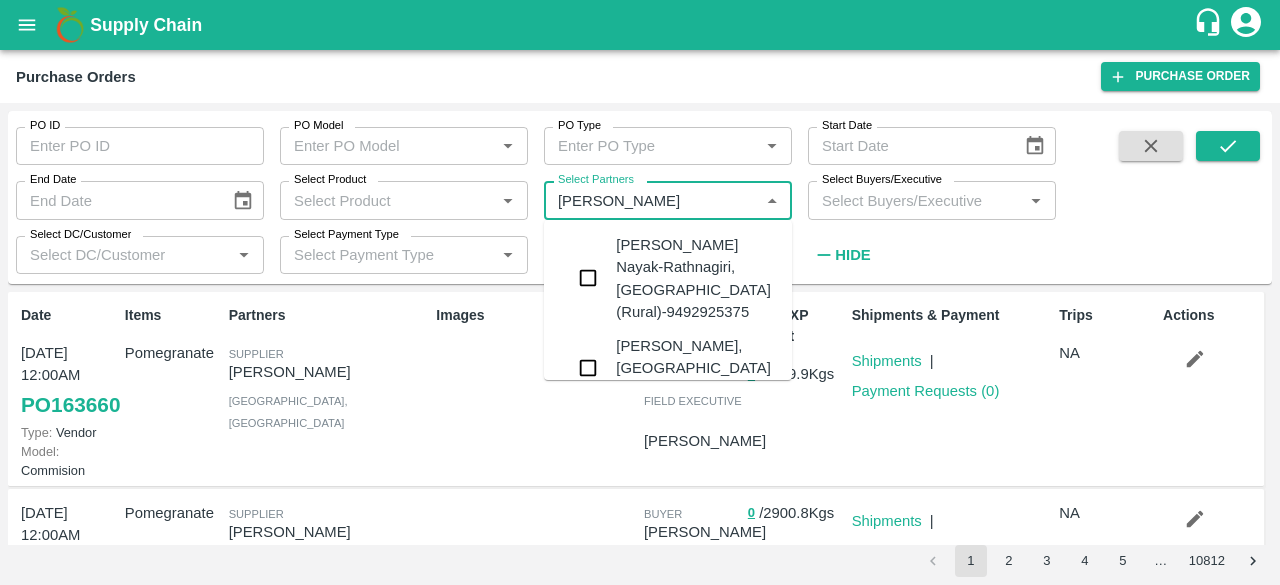 type on "banoth" 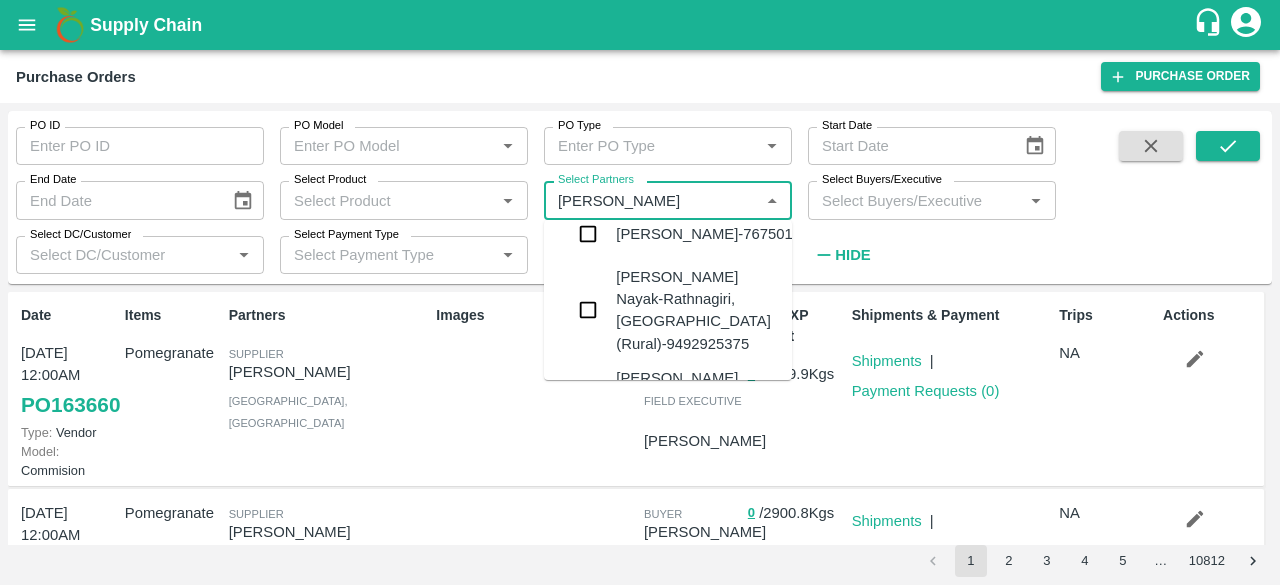 scroll, scrollTop: 171, scrollLeft: 0, axis: vertical 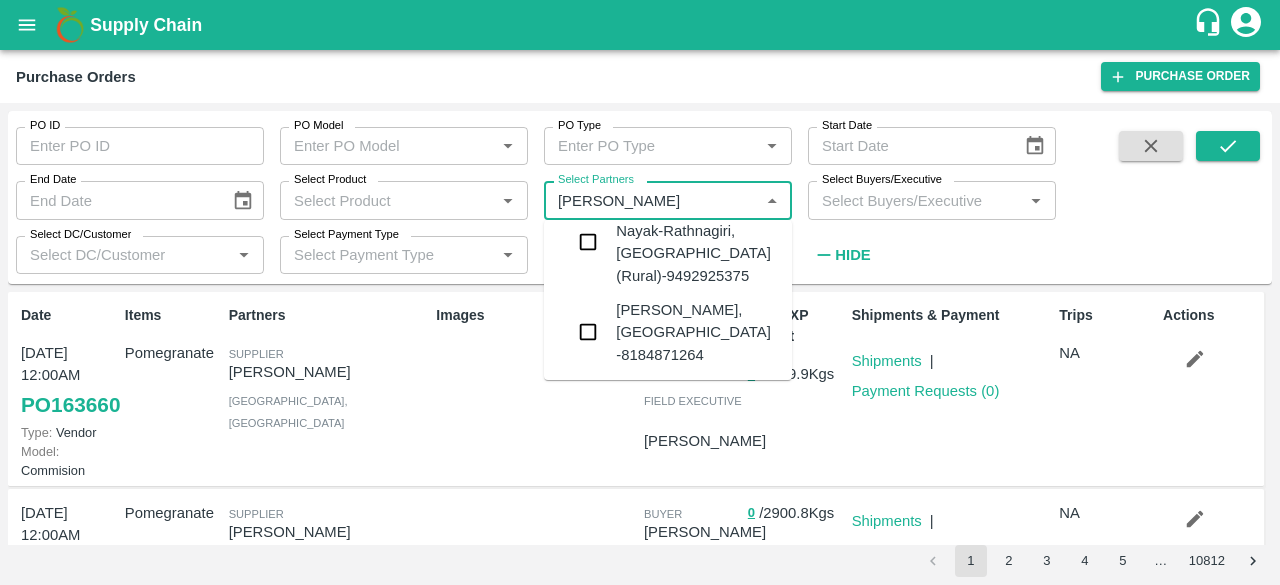 click at bounding box center (588, 332) 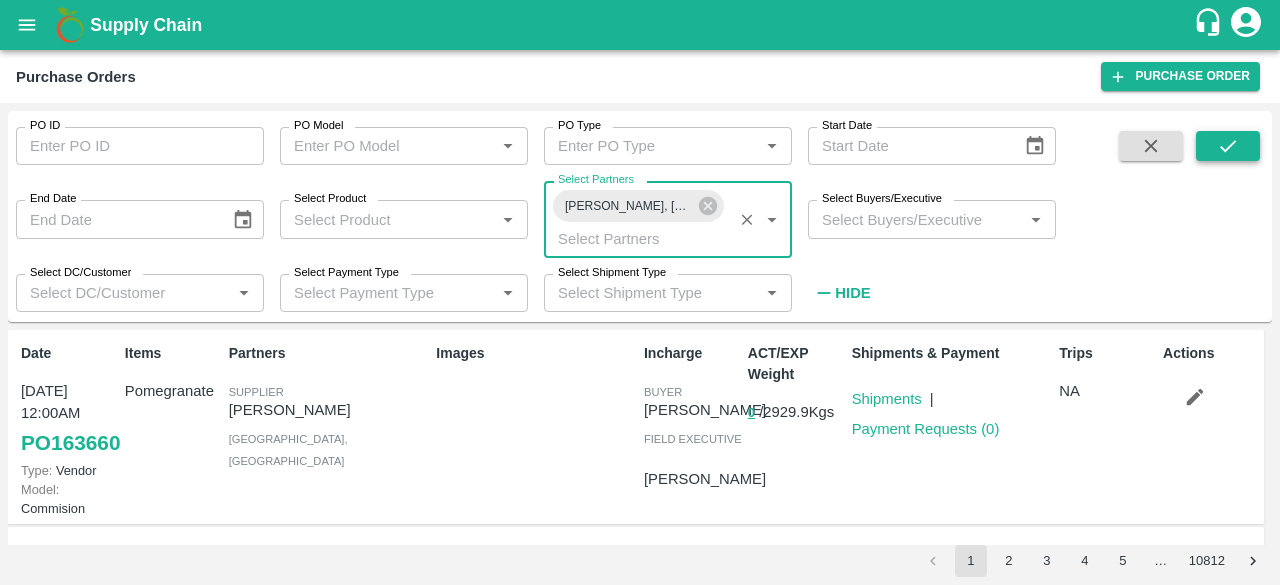 click 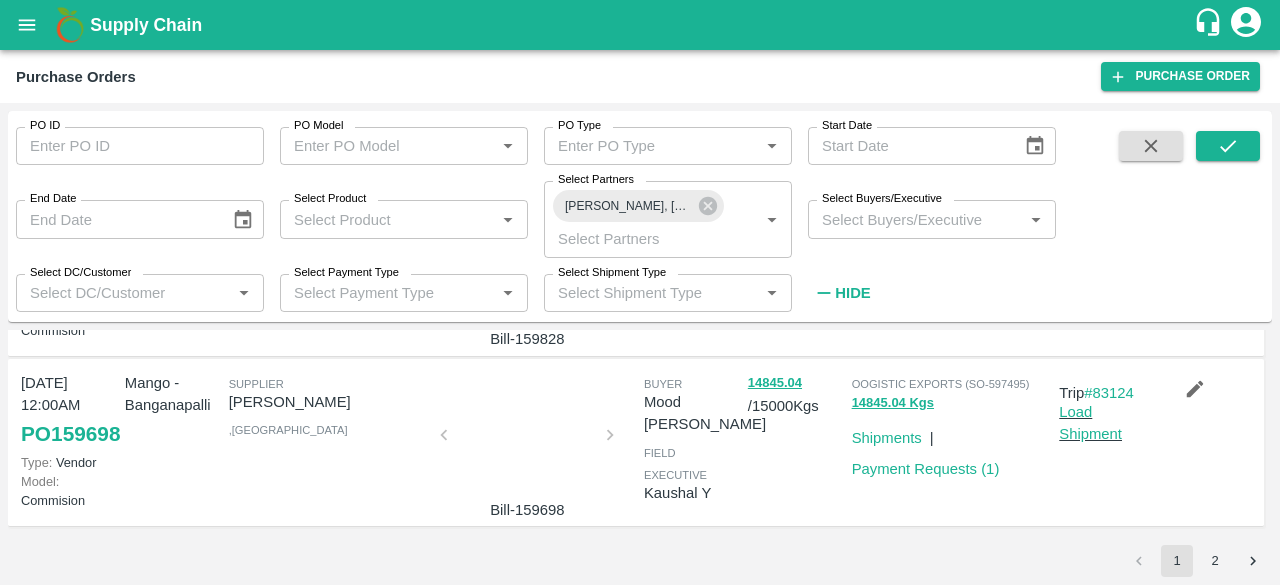 scroll, scrollTop: 1794, scrollLeft: 0, axis: vertical 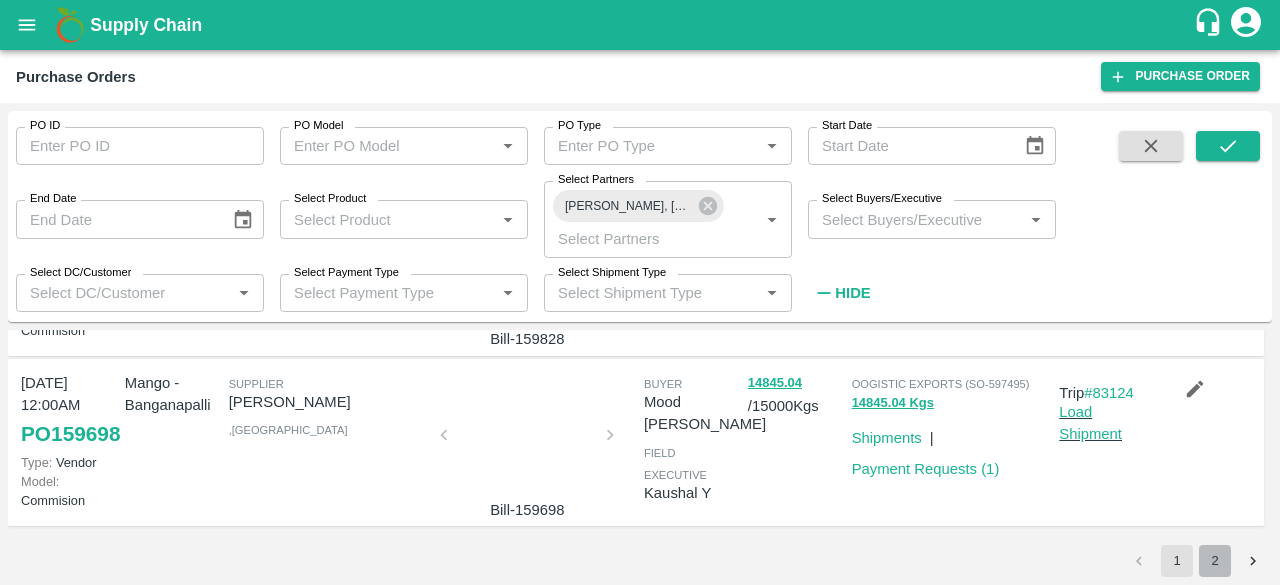 click on "2" at bounding box center [1215, 561] 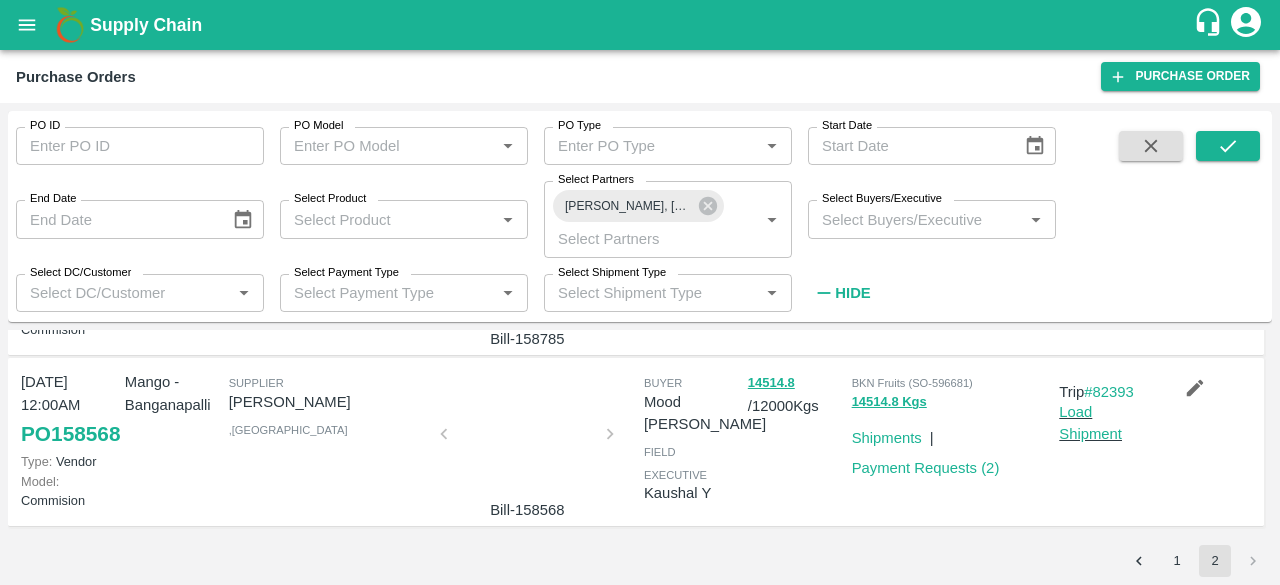 scroll, scrollTop: 1206, scrollLeft: 0, axis: vertical 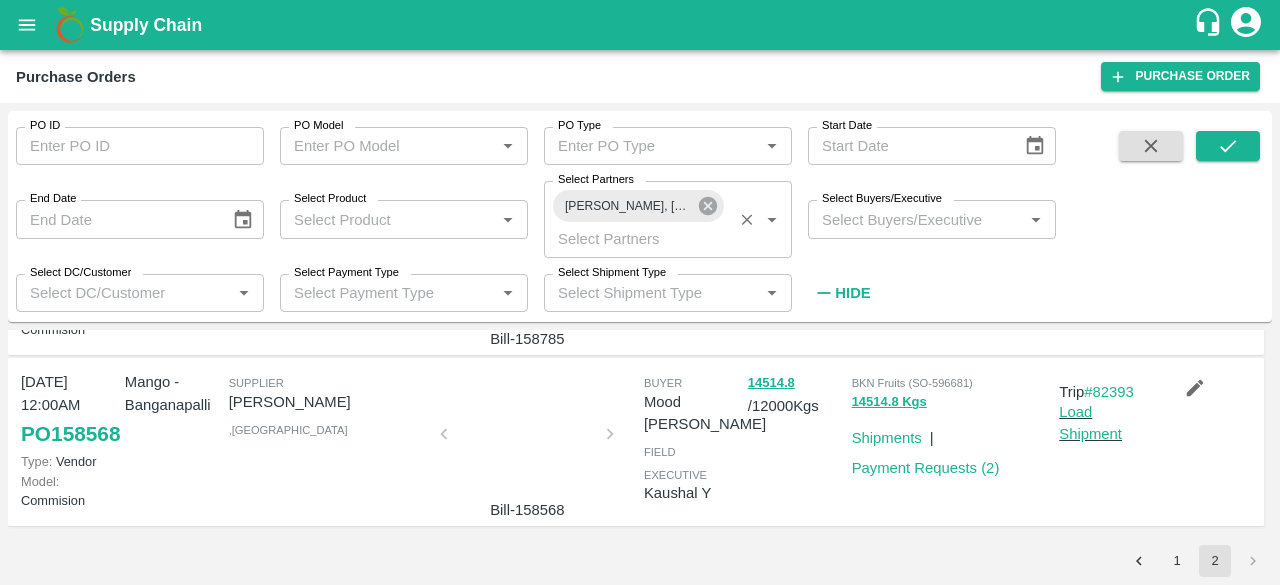 click 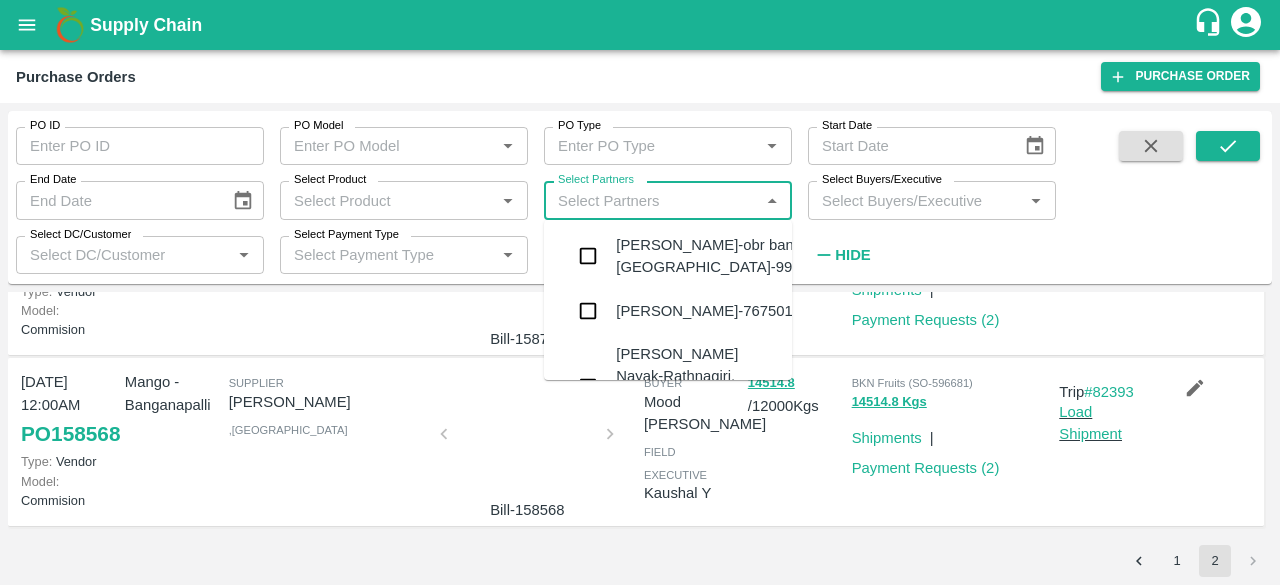 click on "Select Partners" at bounding box center (651, 200) 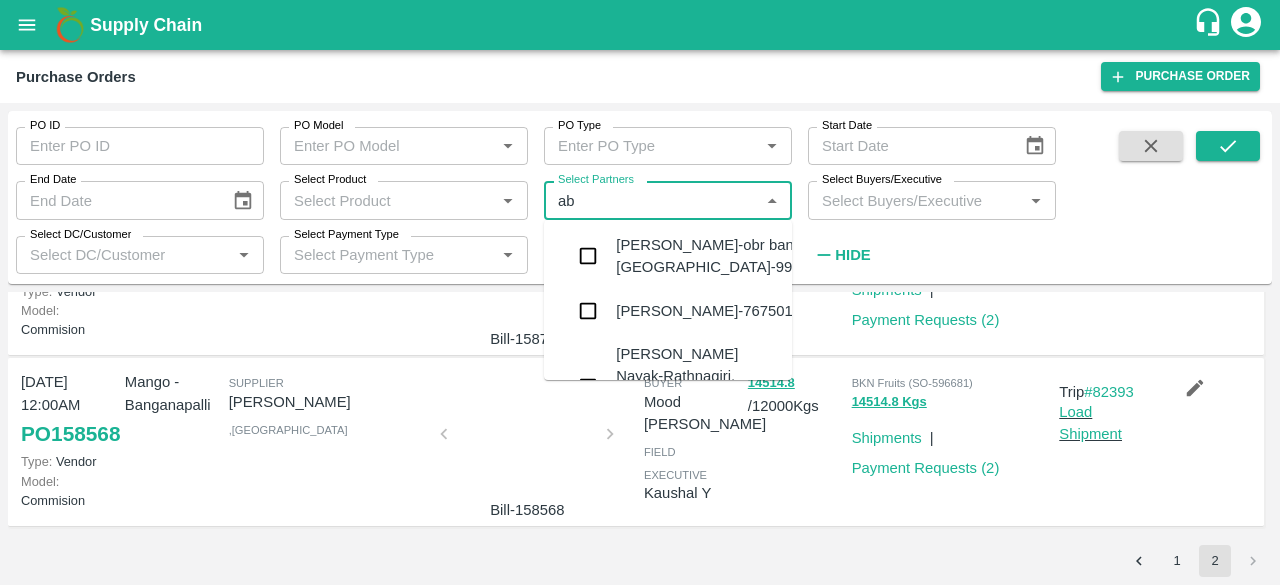 type on "a" 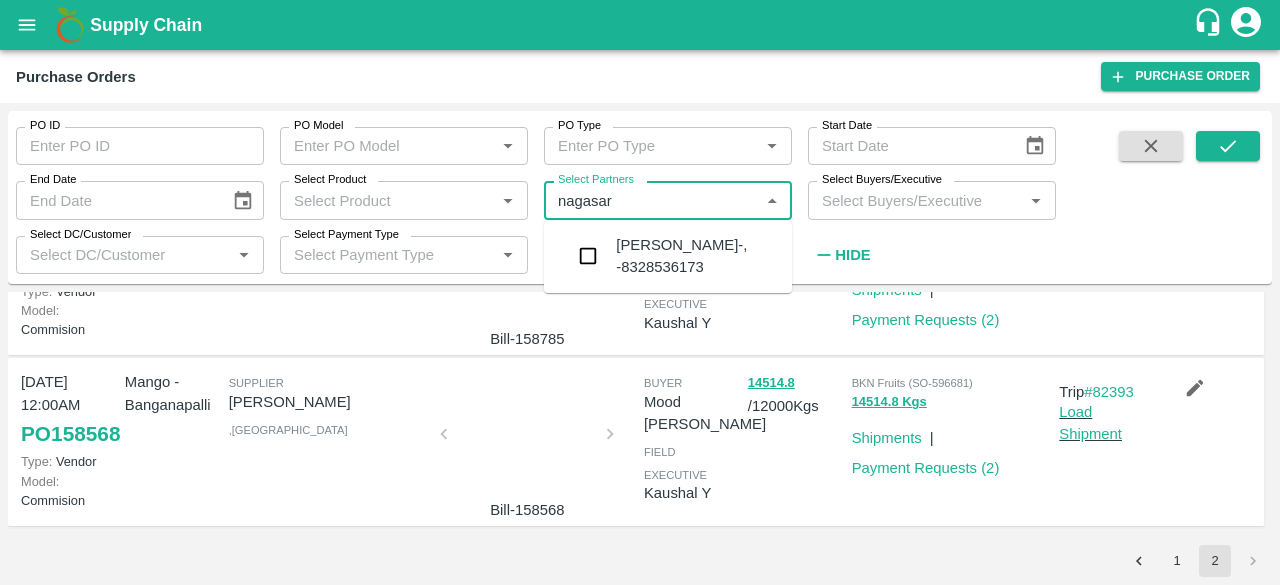 type on "nagasari" 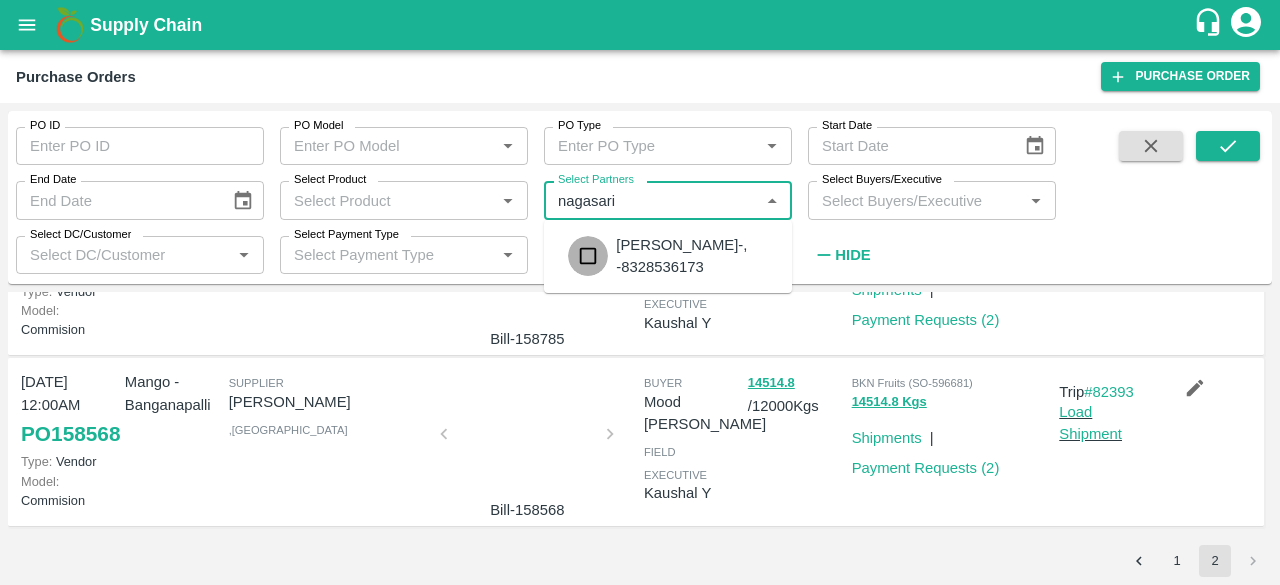 click at bounding box center (588, 256) 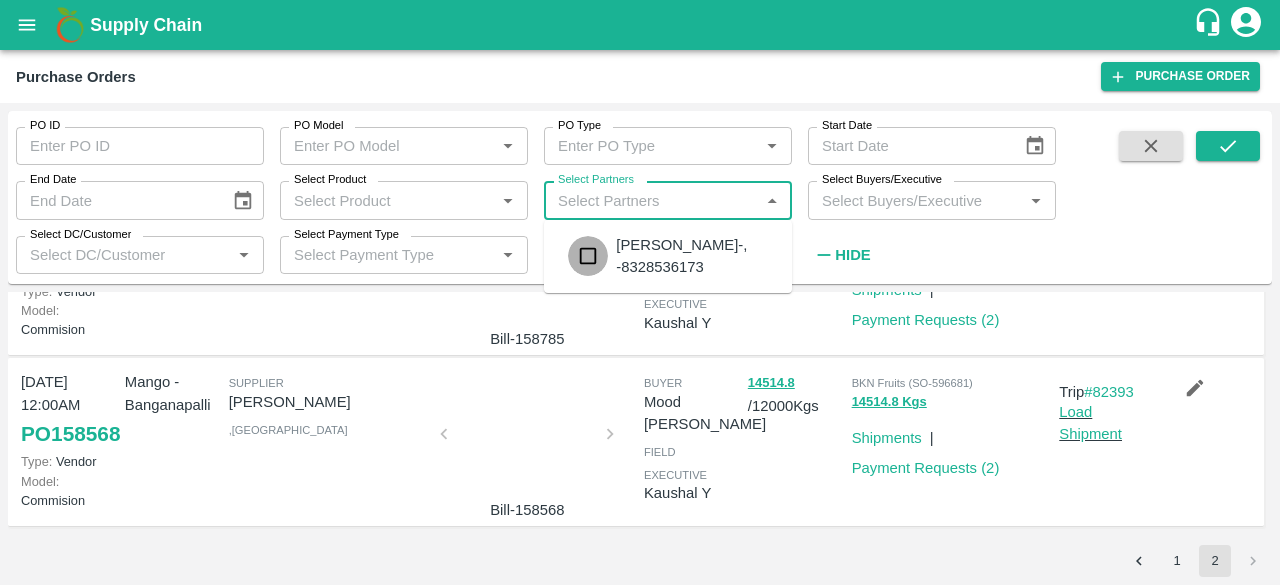 scroll, scrollTop: 1206, scrollLeft: 0, axis: vertical 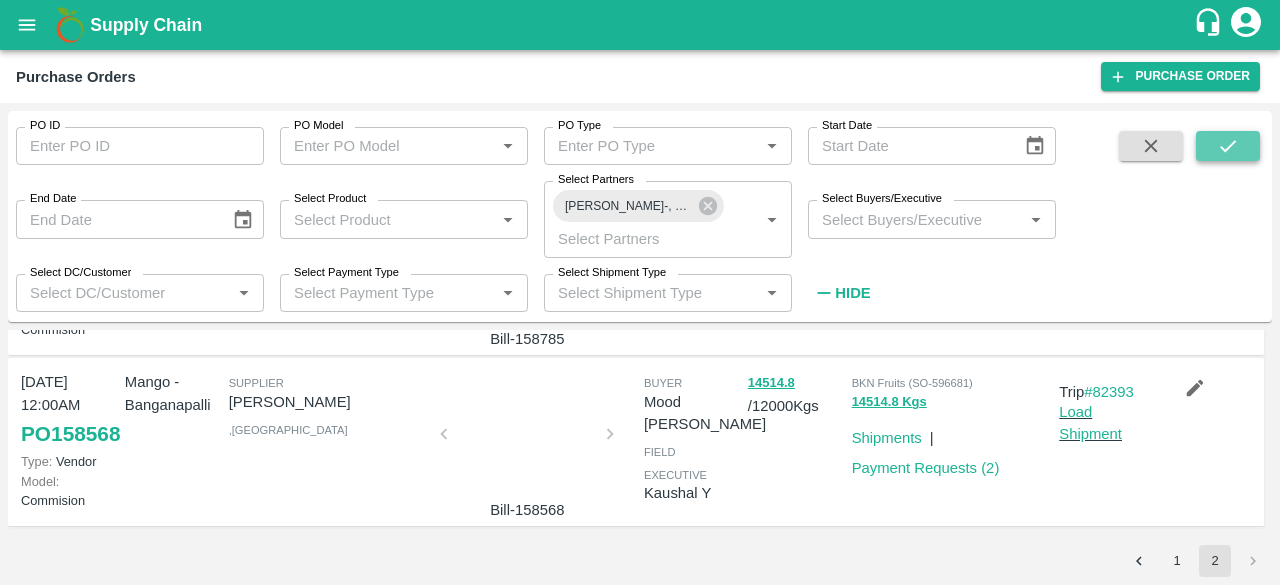 click 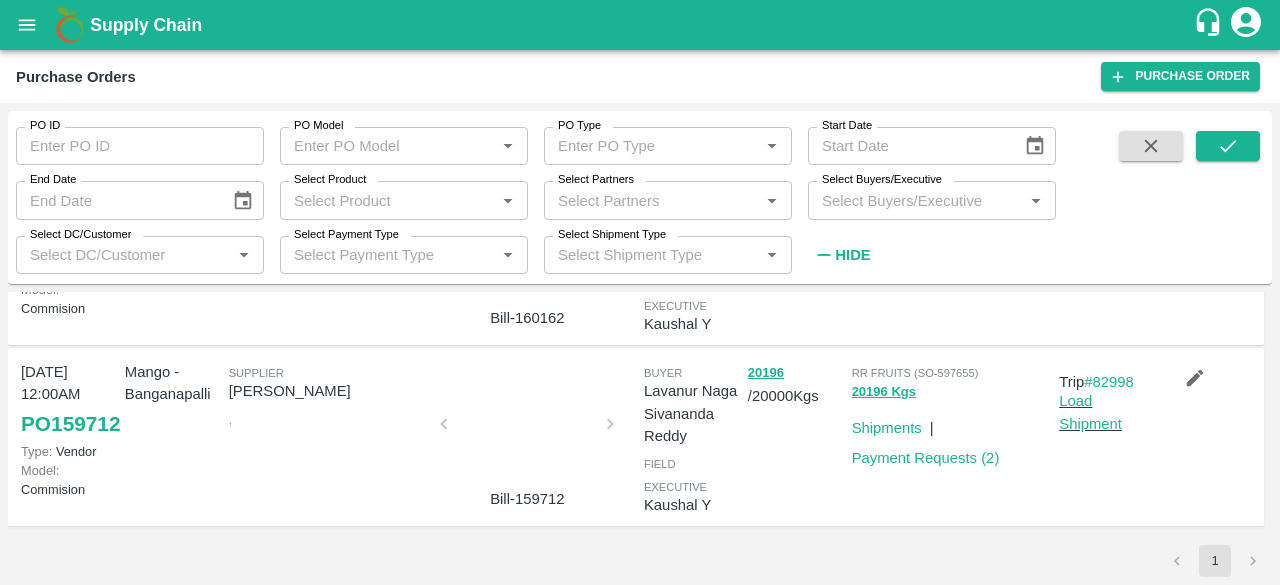 scroll, scrollTop: 0, scrollLeft: 0, axis: both 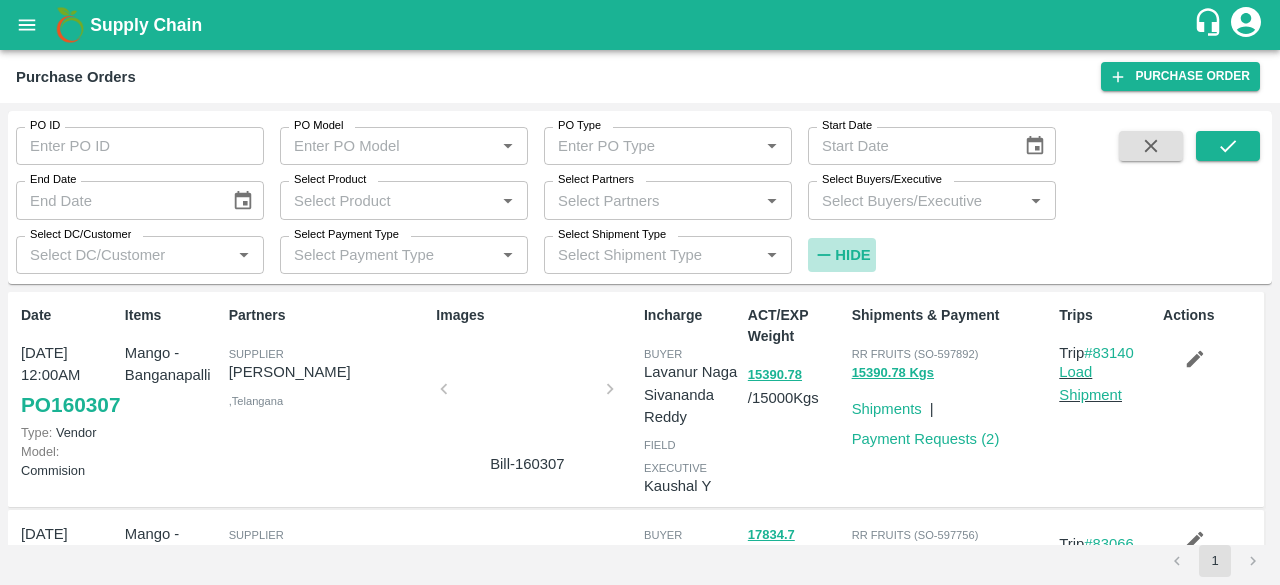 click 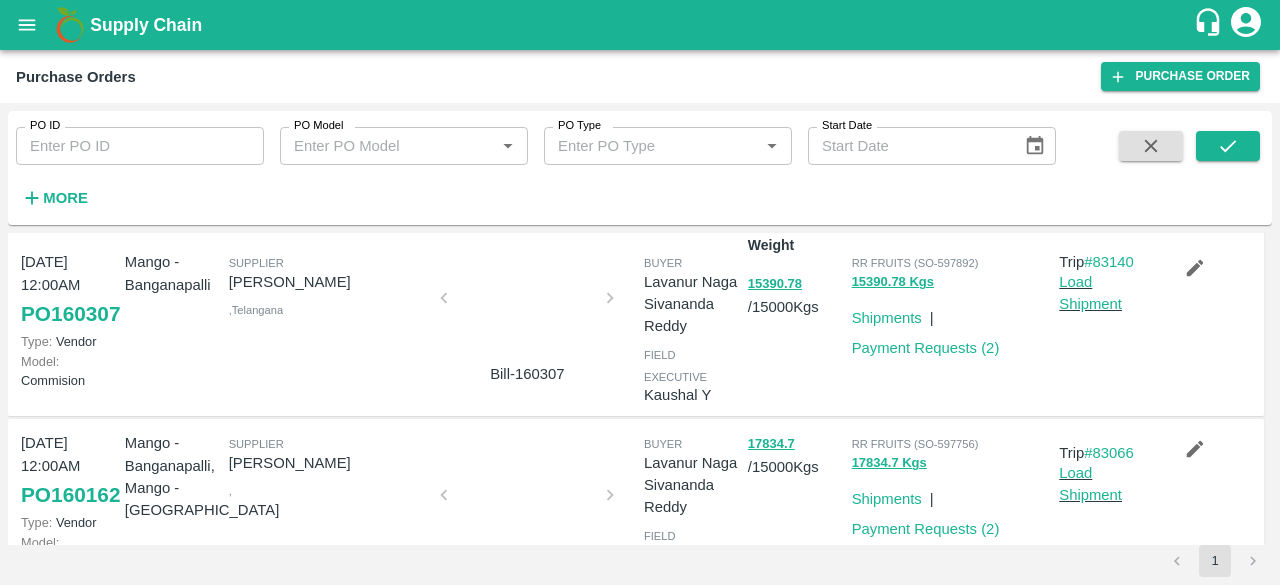 scroll, scrollTop: 0, scrollLeft: 0, axis: both 